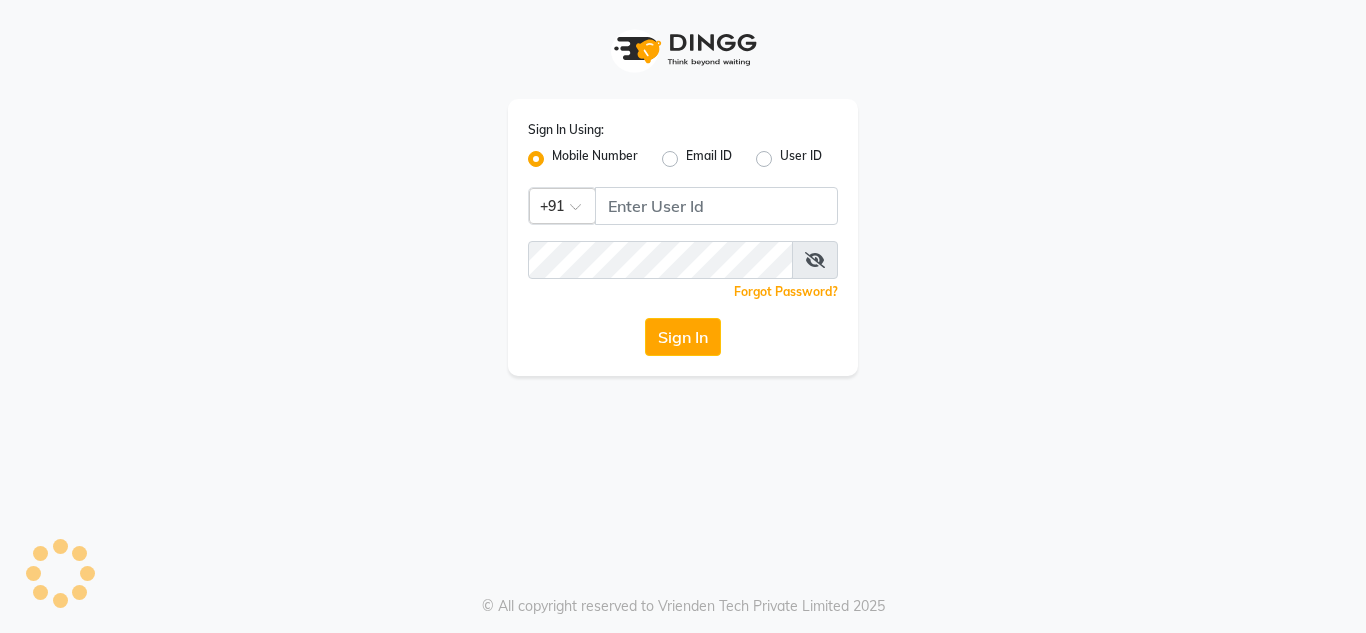 scroll, scrollTop: 0, scrollLeft: 0, axis: both 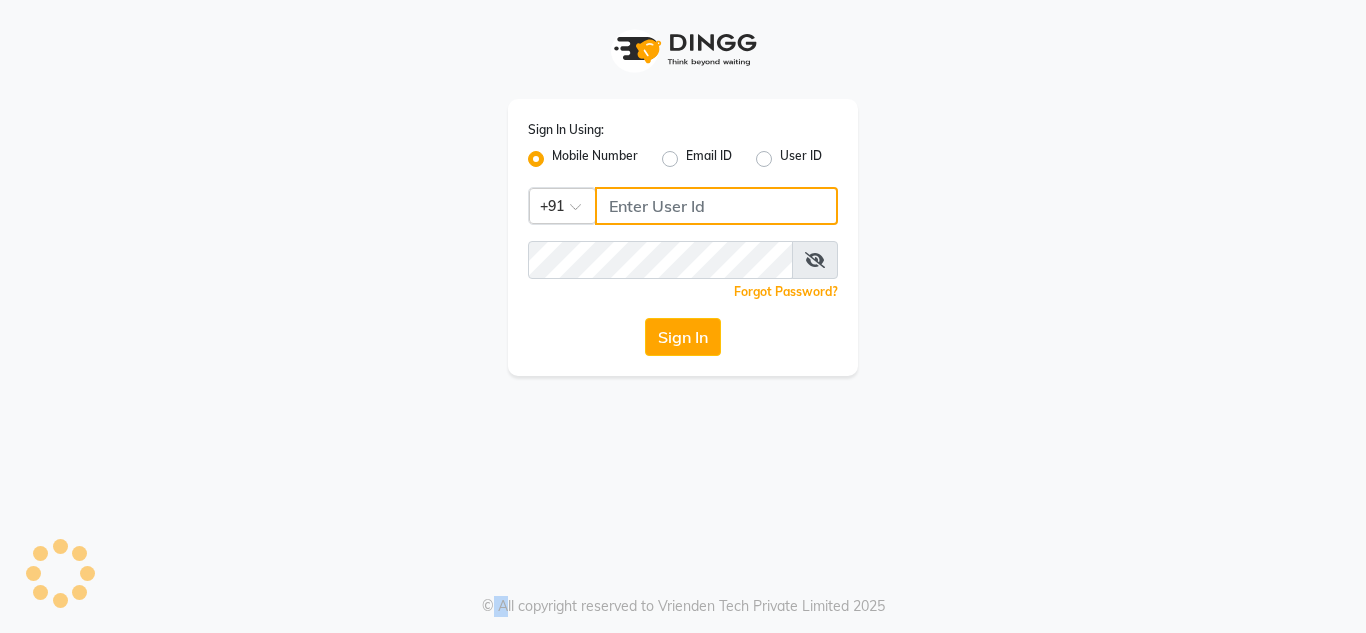 type on "9620706761" 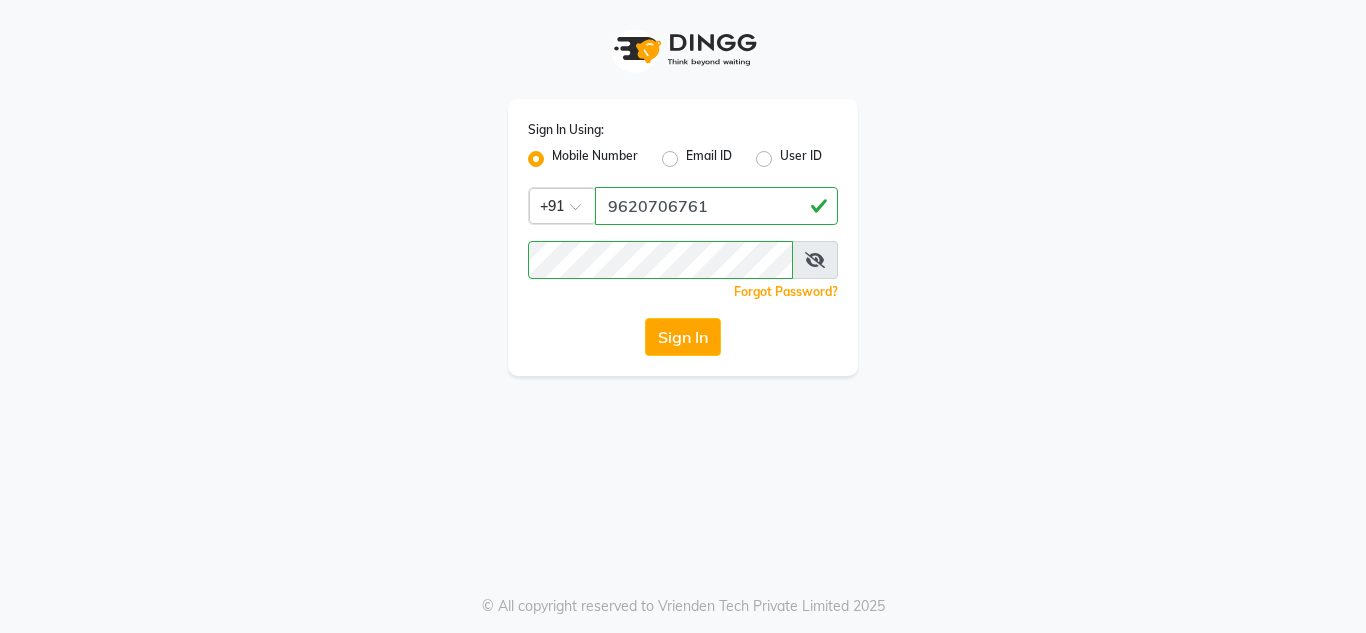 click on "Sign In Using: Mobile Number Email ID User ID Country Code × [PHONE_NUMBER]  Remember me Forgot Password?  Sign In" 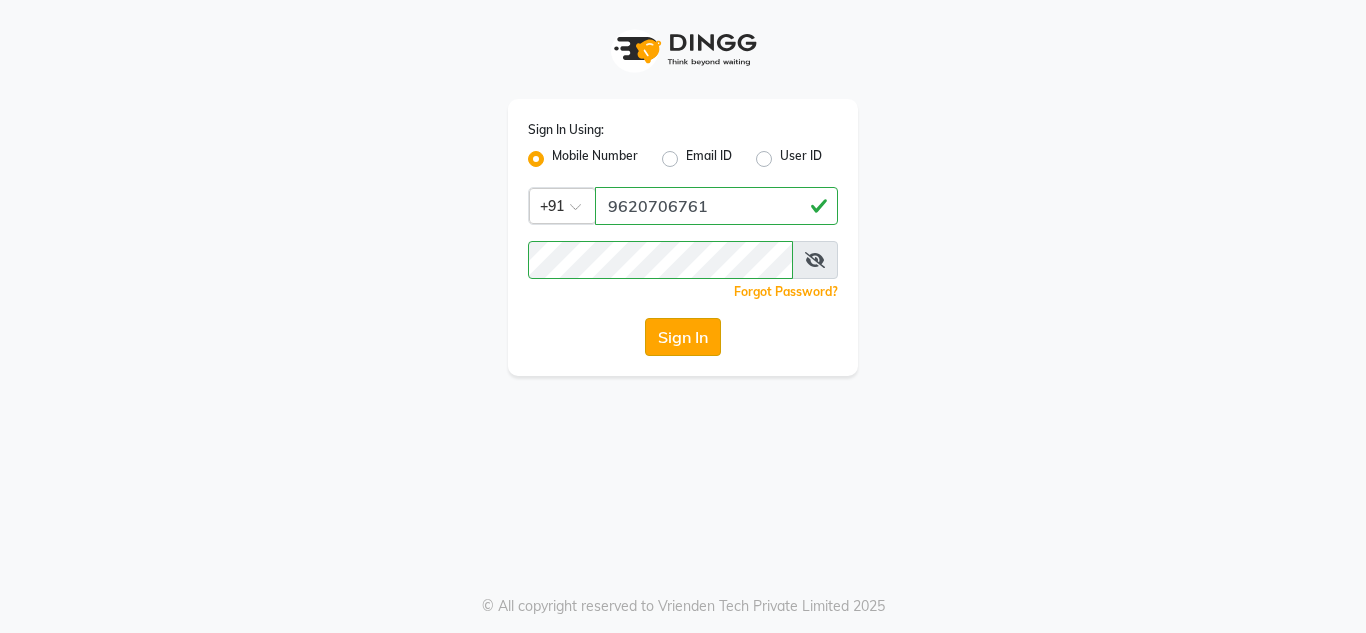 click on "Sign In" 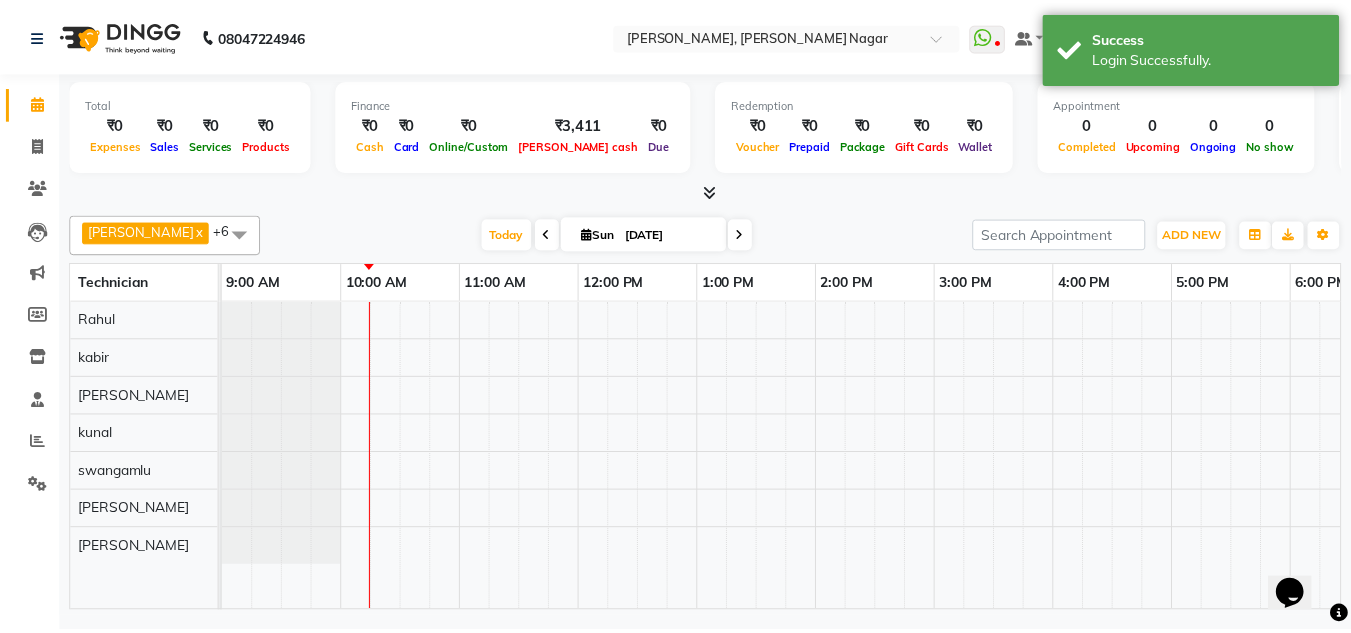scroll, scrollTop: 0, scrollLeft: 0, axis: both 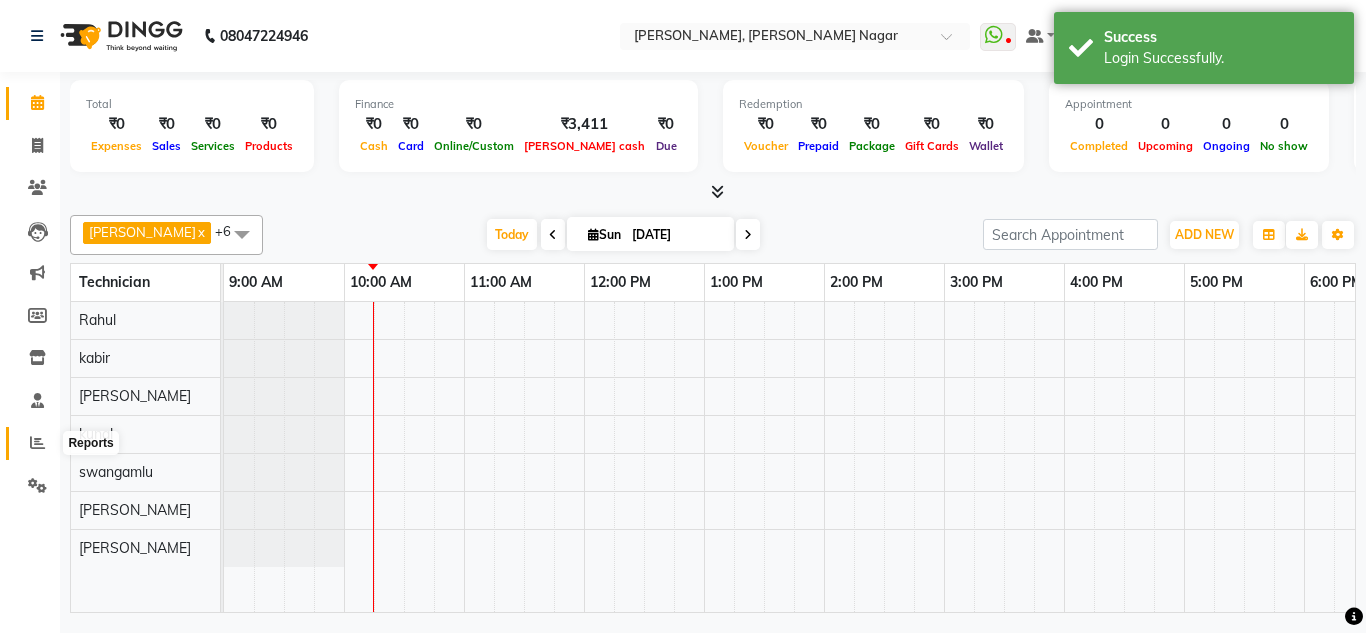 click 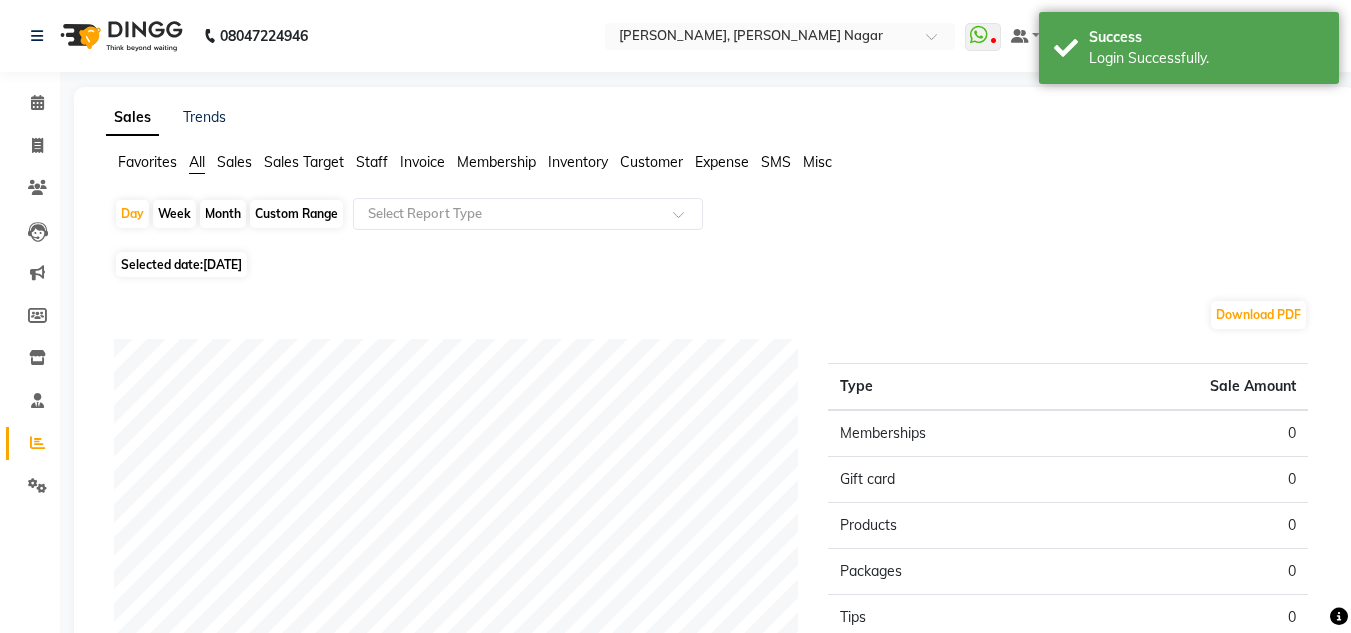 click on "[DATE]" 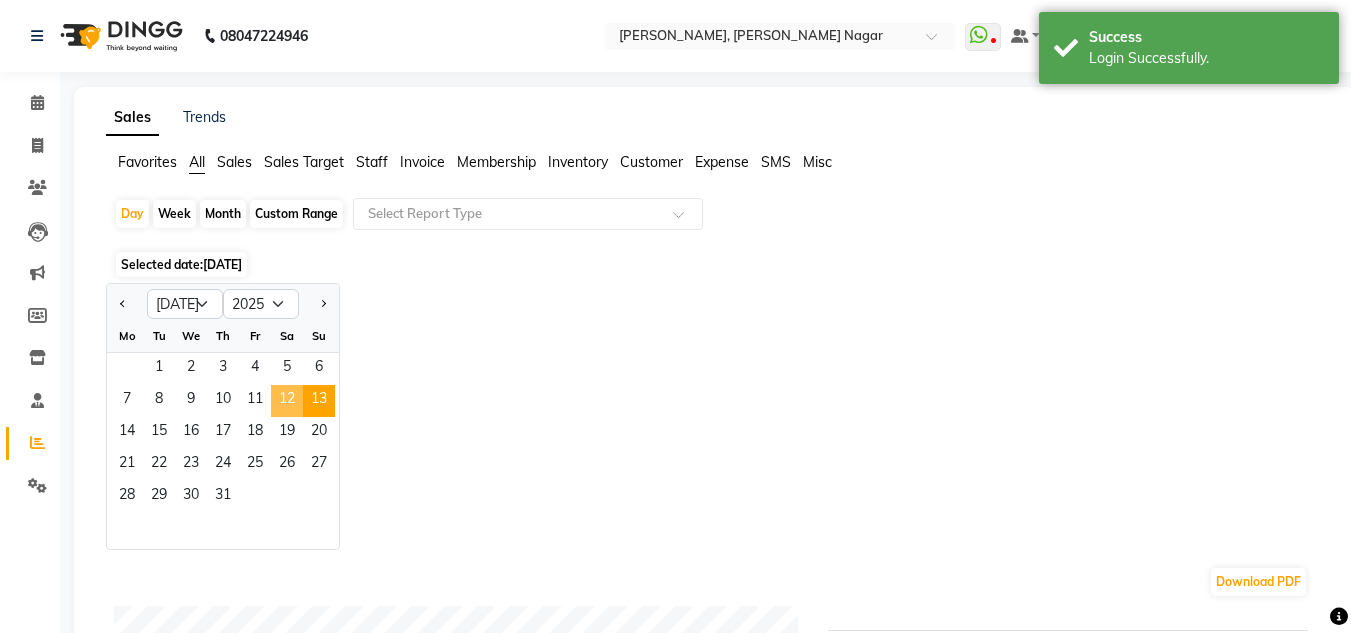 click on "12" 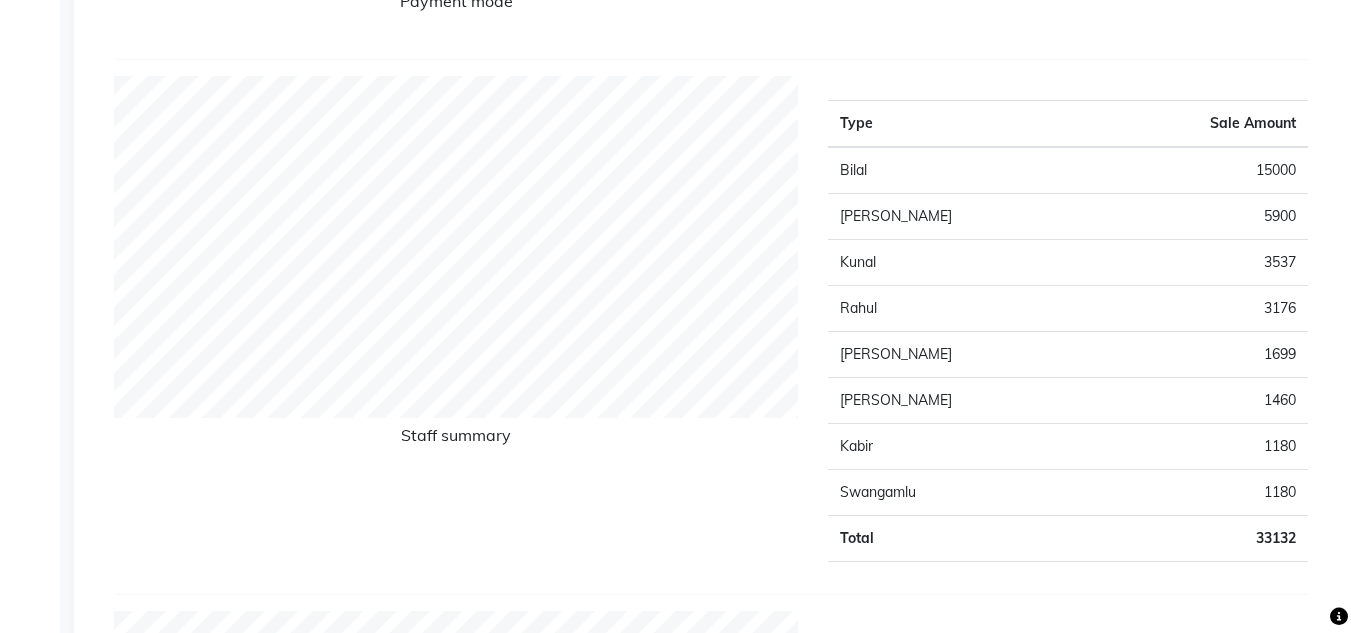 scroll, scrollTop: 696, scrollLeft: 0, axis: vertical 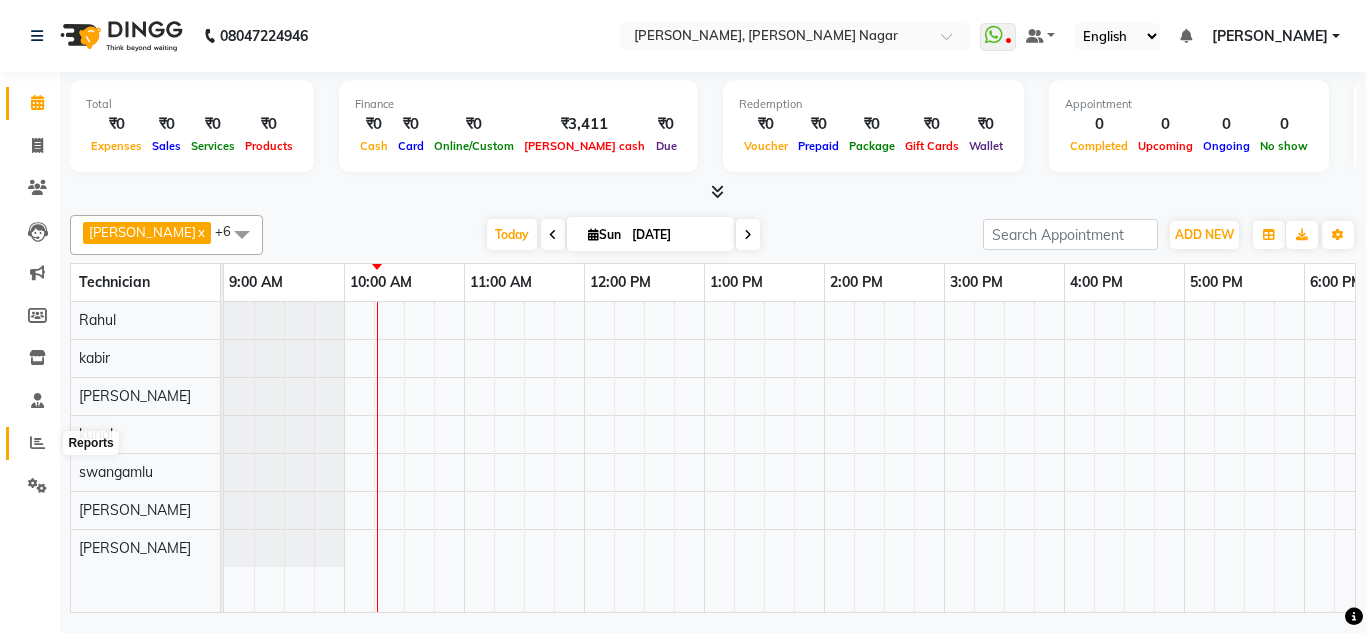 click 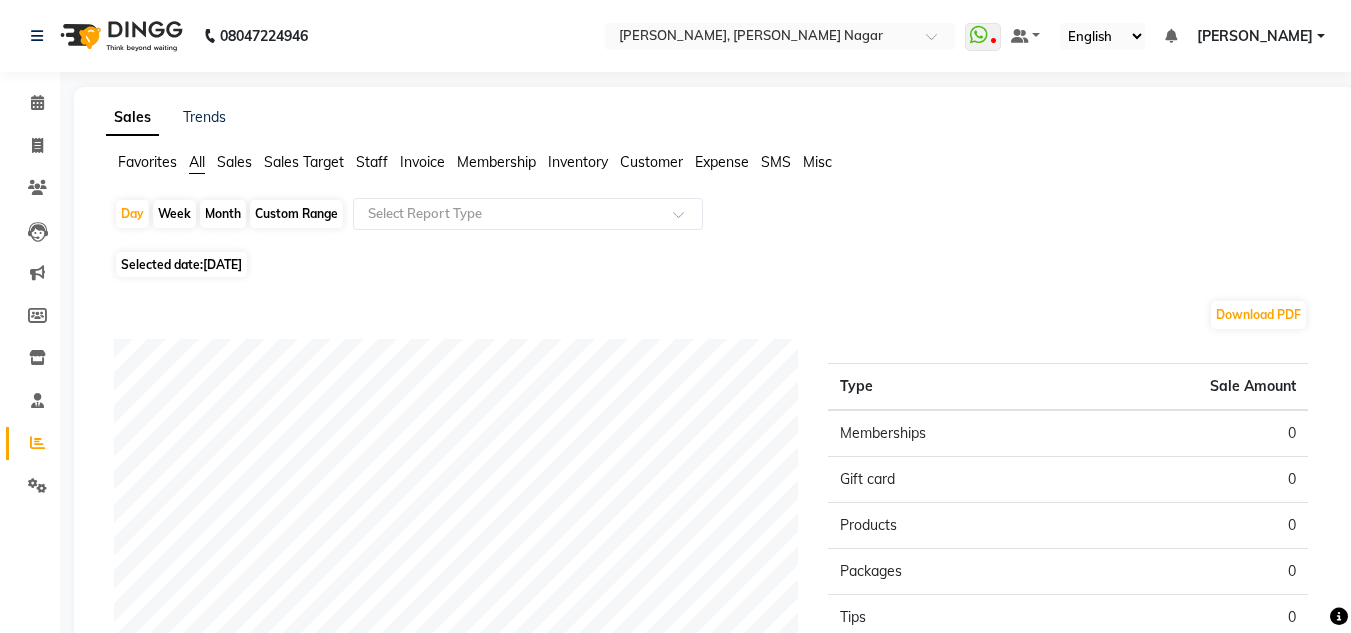click on "[DATE]" 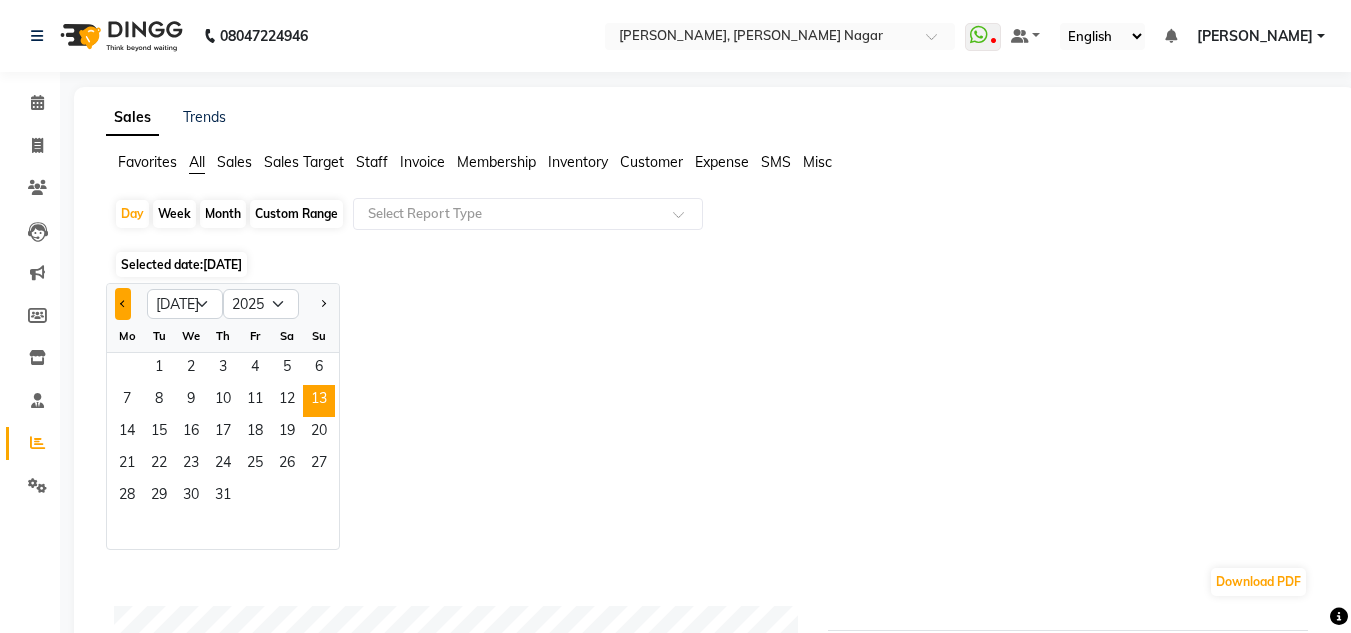 click 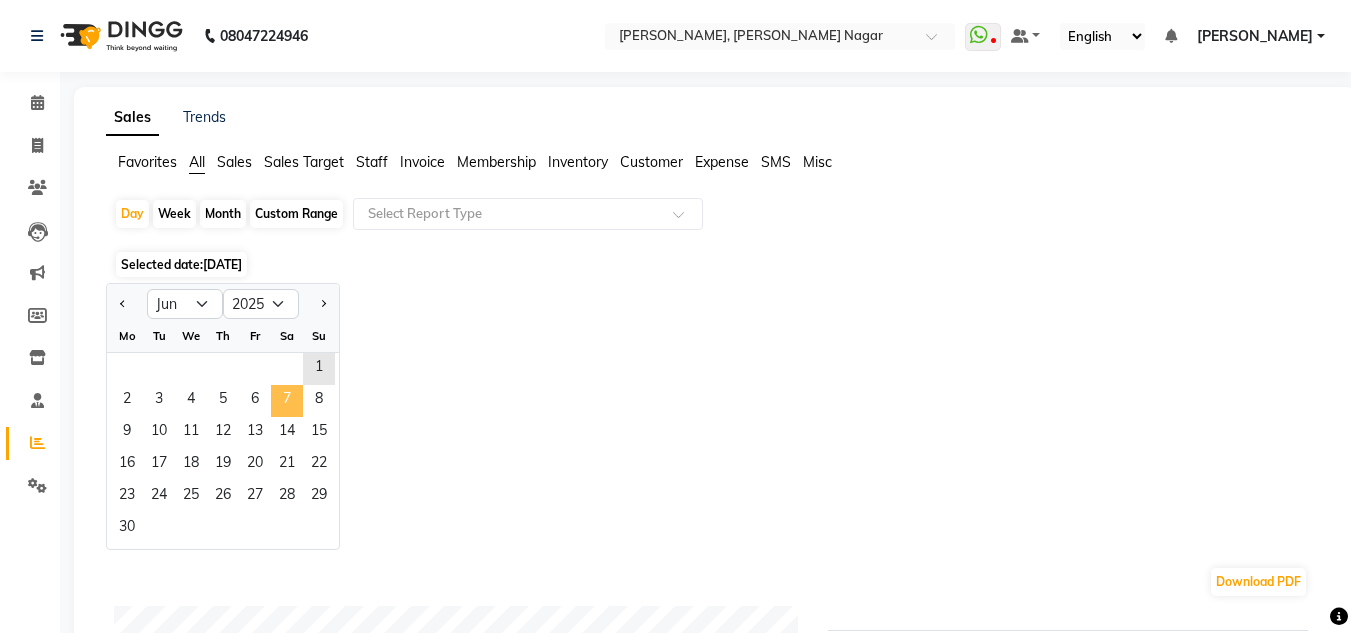 click on "7" 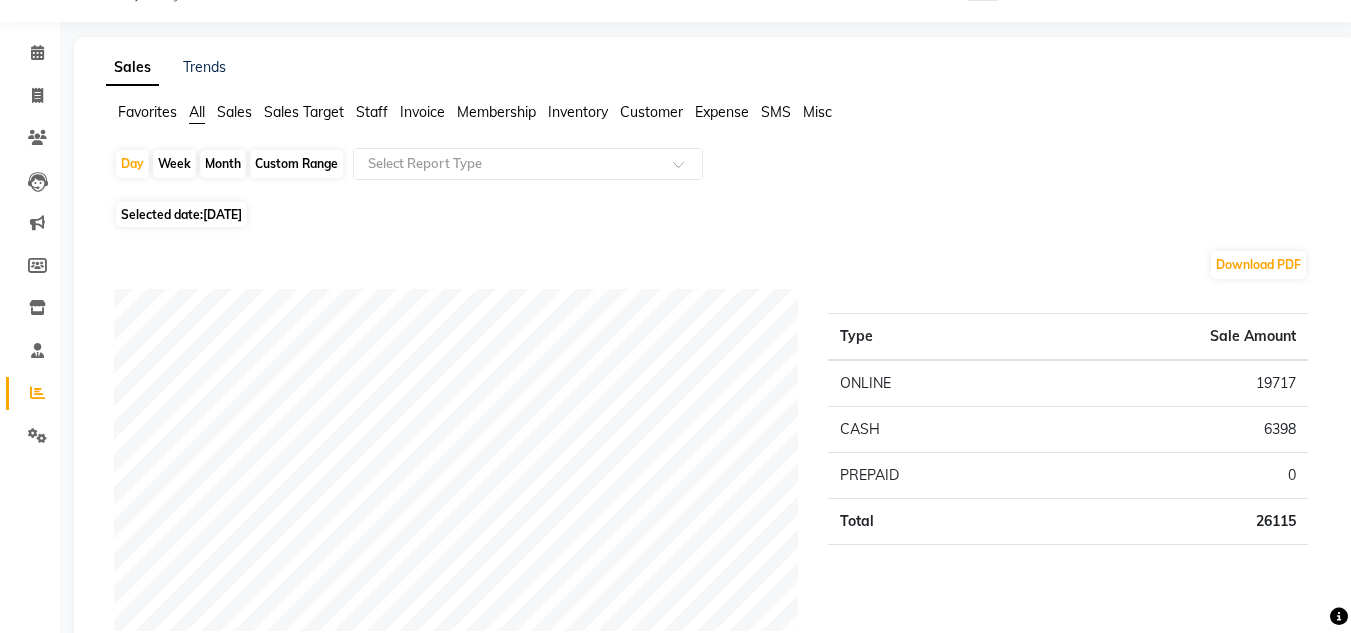 scroll, scrollTop: 0, scrollLeft: 0, axis: both 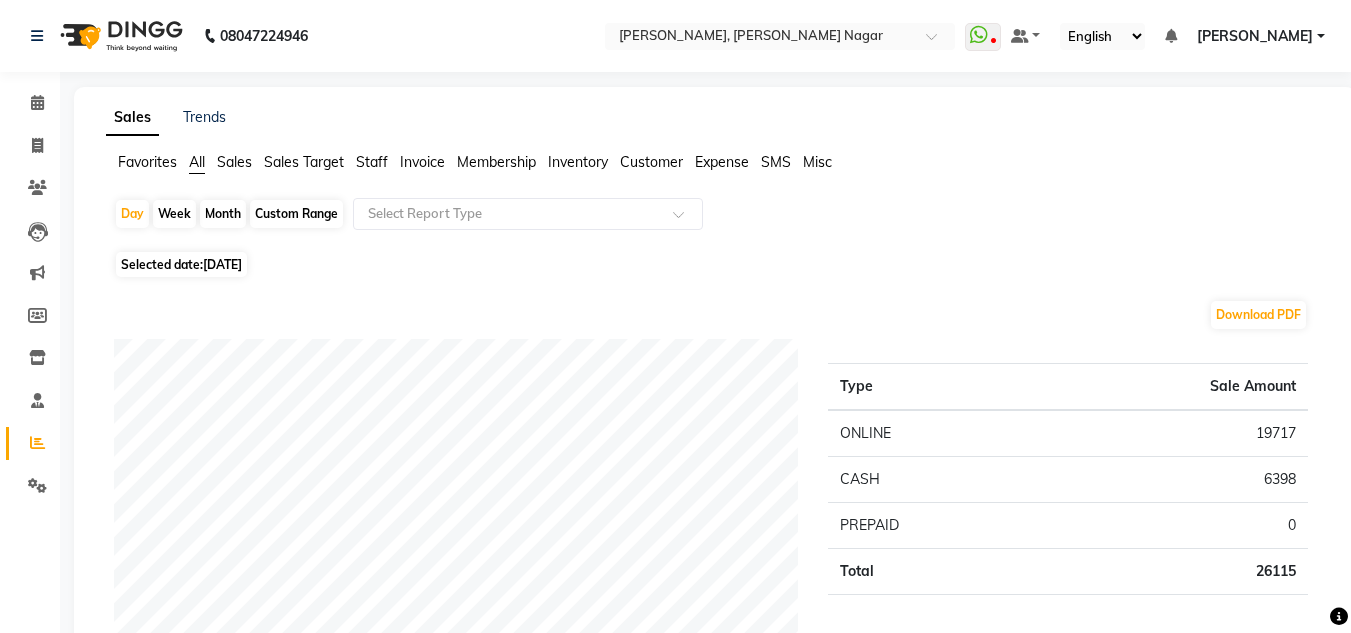 click on "Selected date:  07-06-2025" 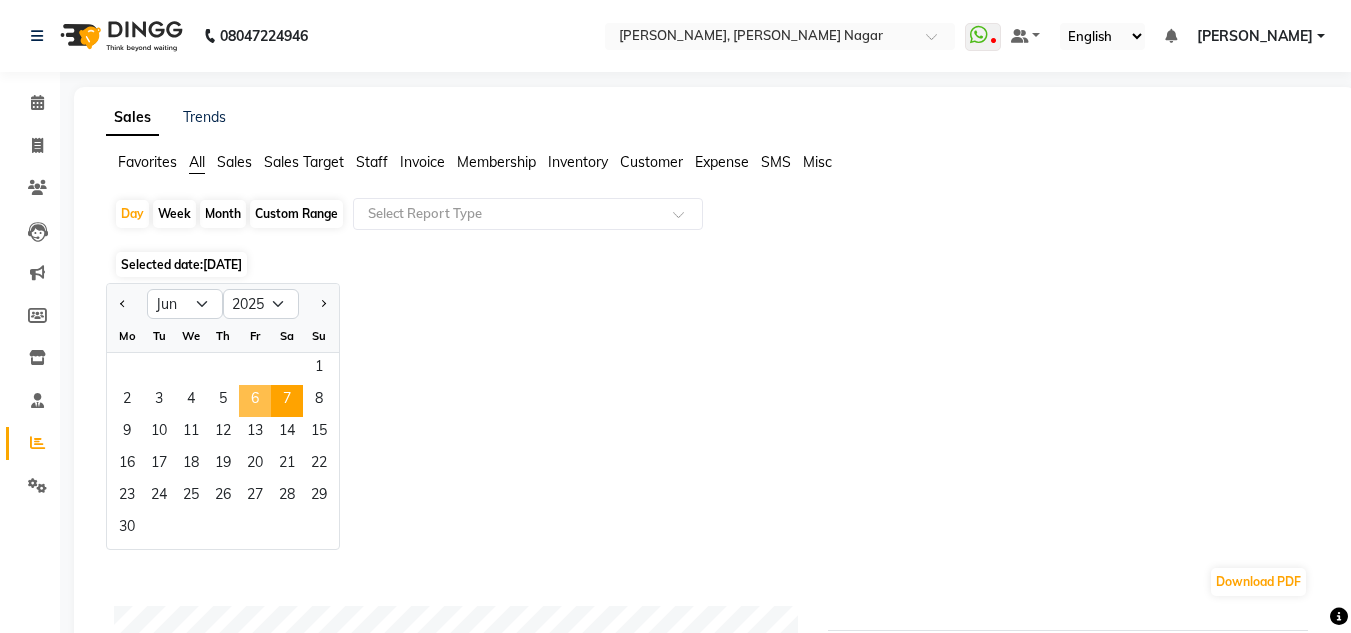 click on "6" 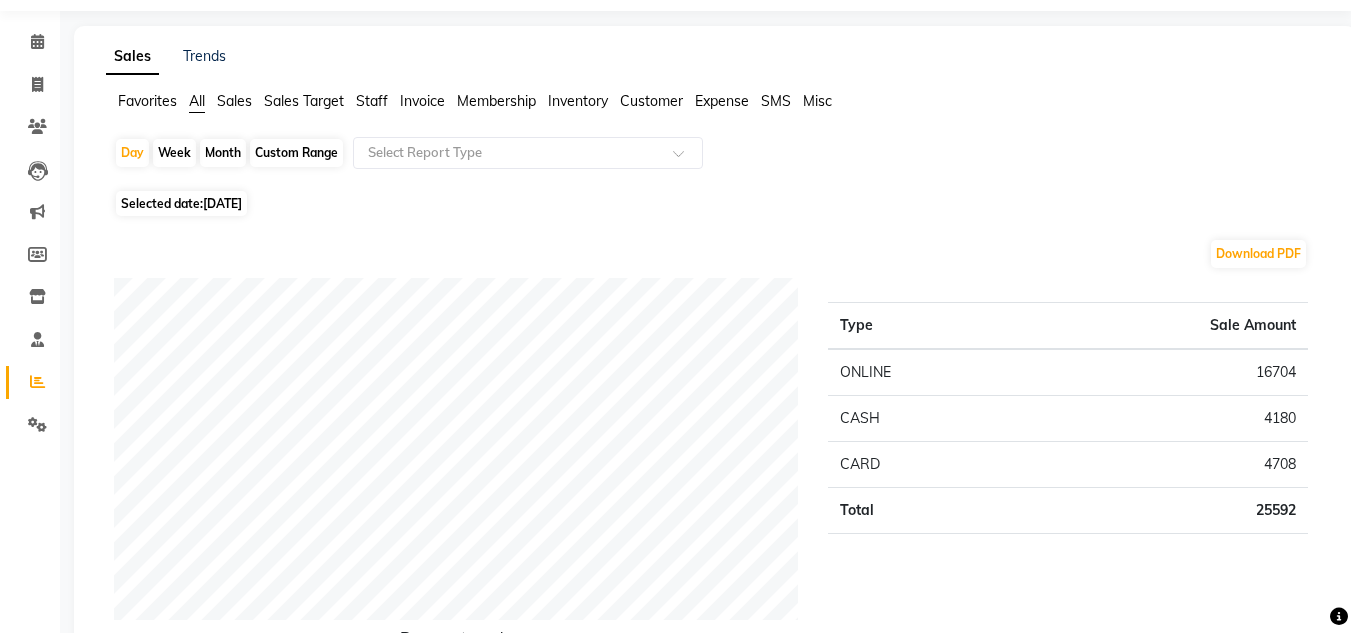 scroll, scrollTop: 0, scrollLeft: 0, axis: both 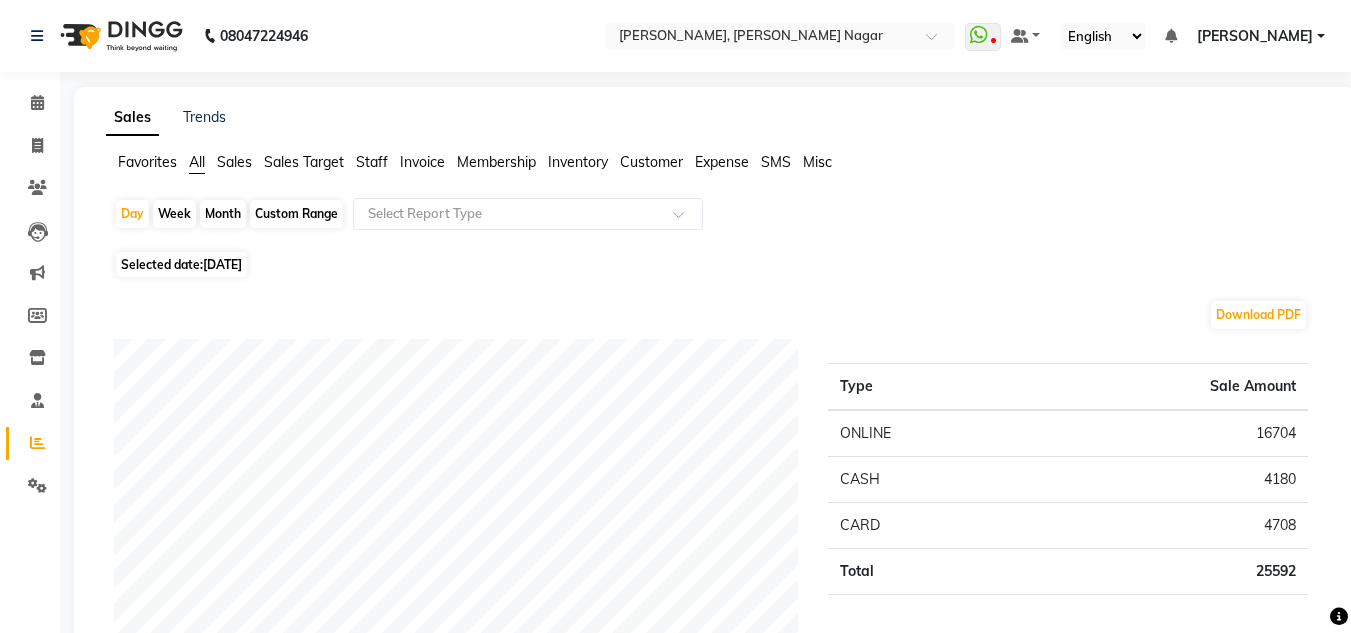 click on "Staff" 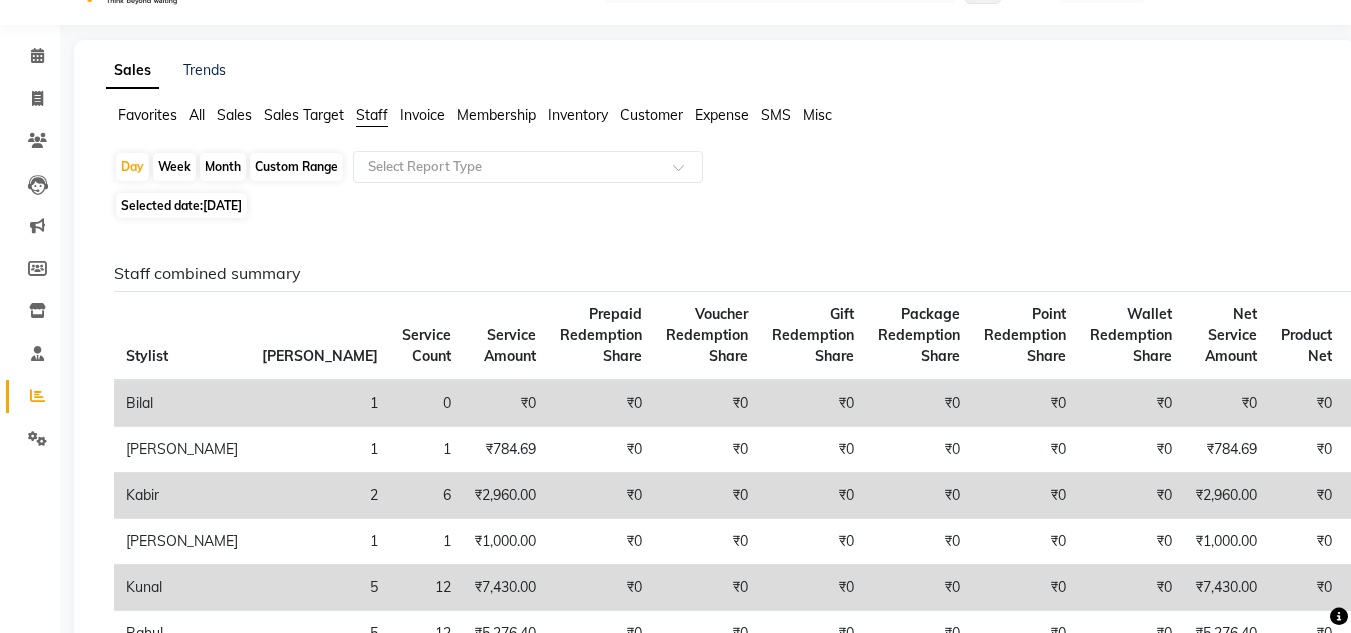 scroll, scrollTop: 0, scrollLeft: 0, axis: both 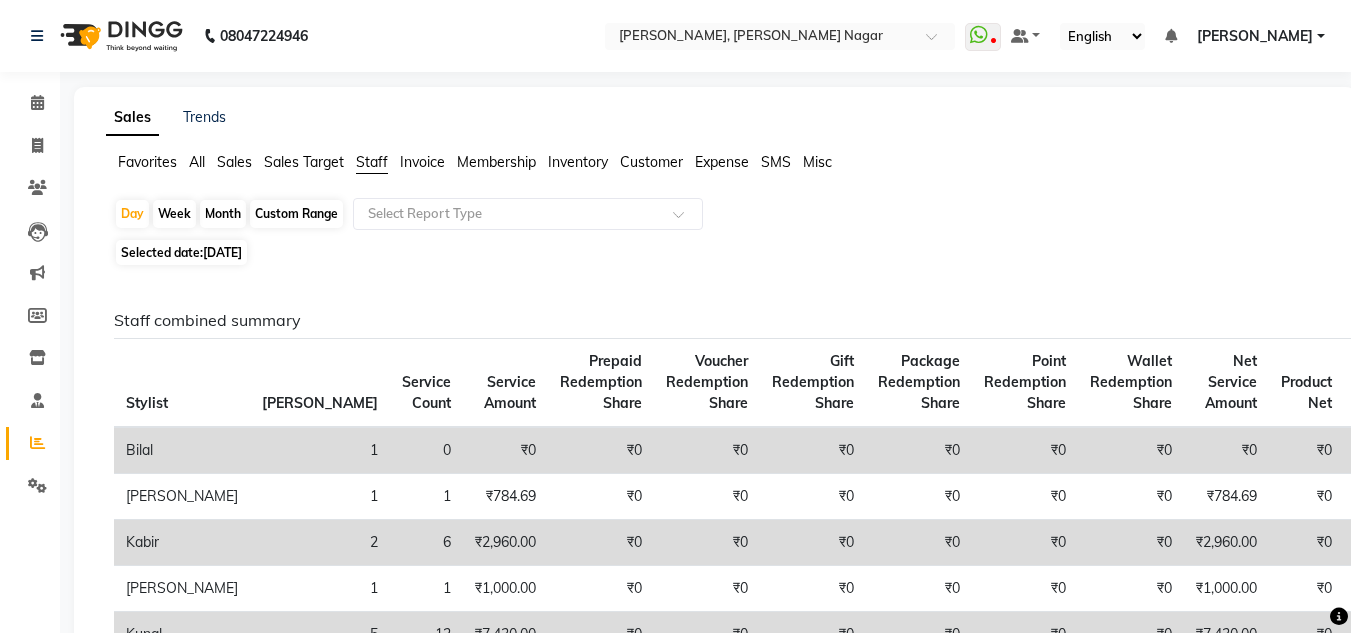 click on "Invoice" 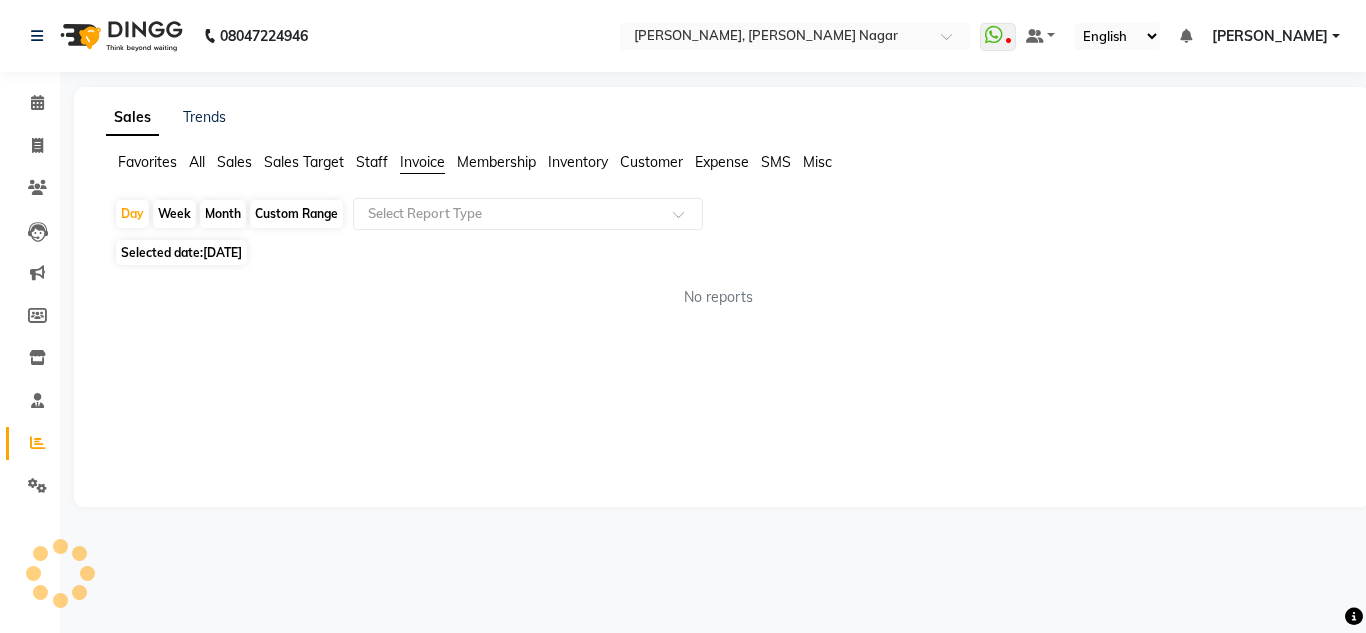 click on "Inventory" 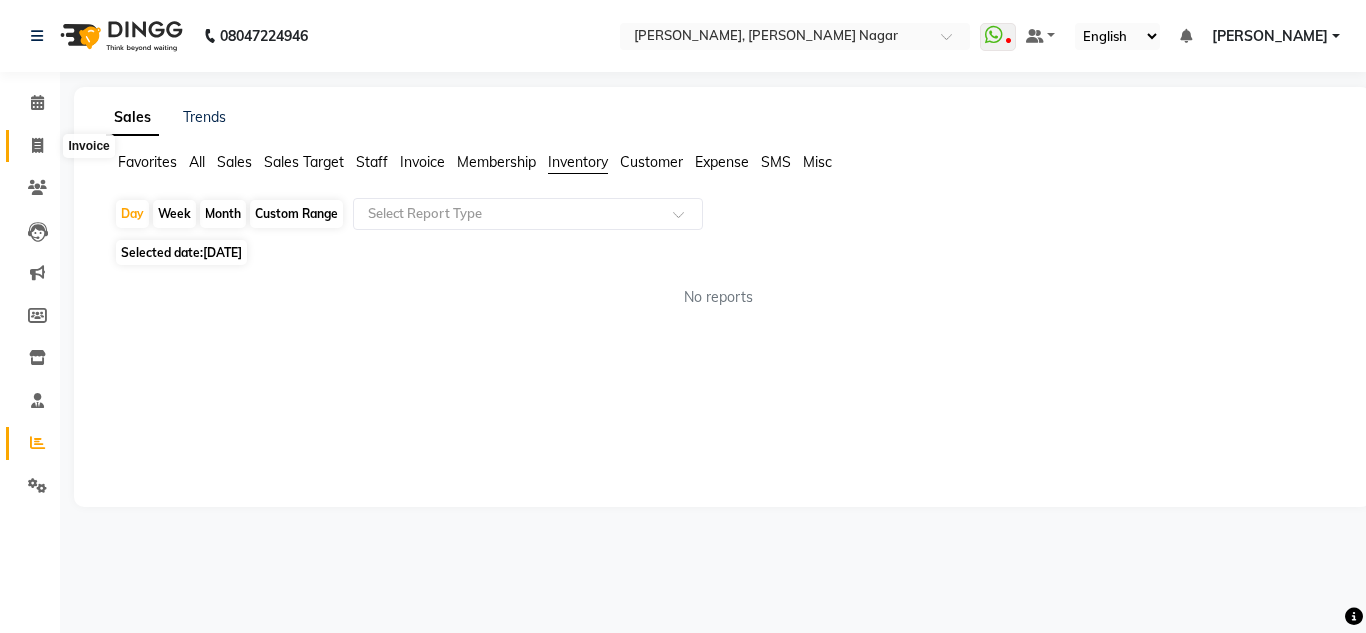 click 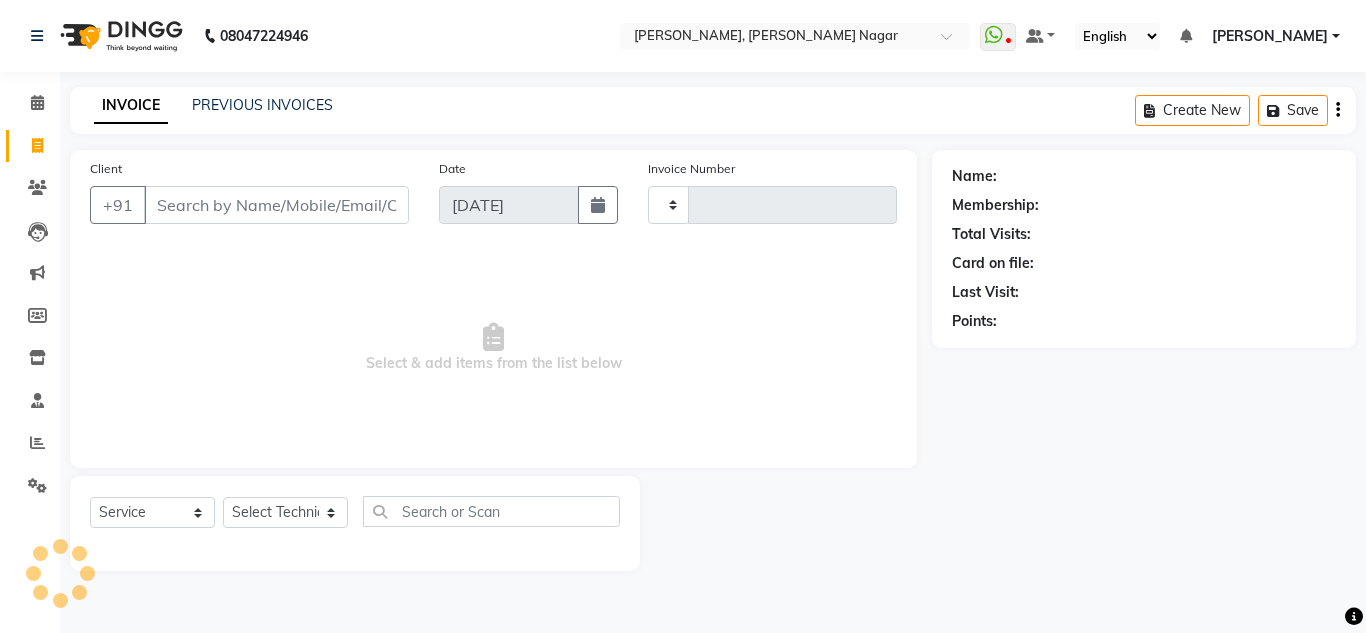 type on "0933" 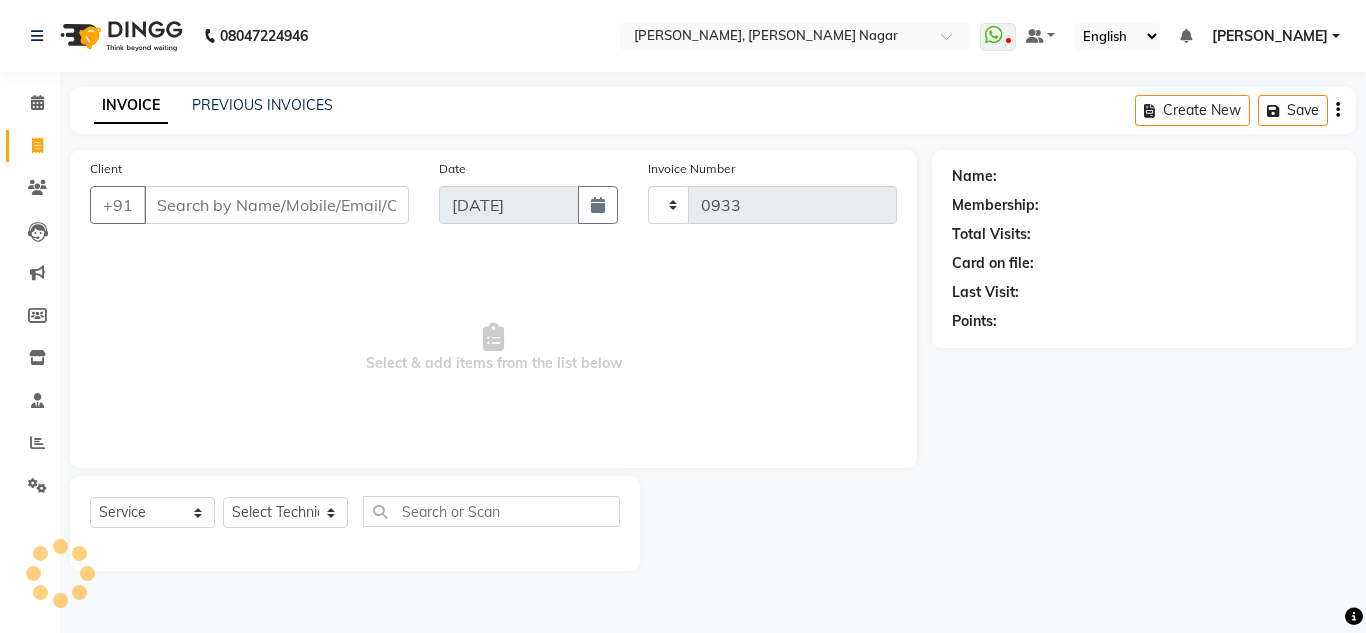 select on "7686" 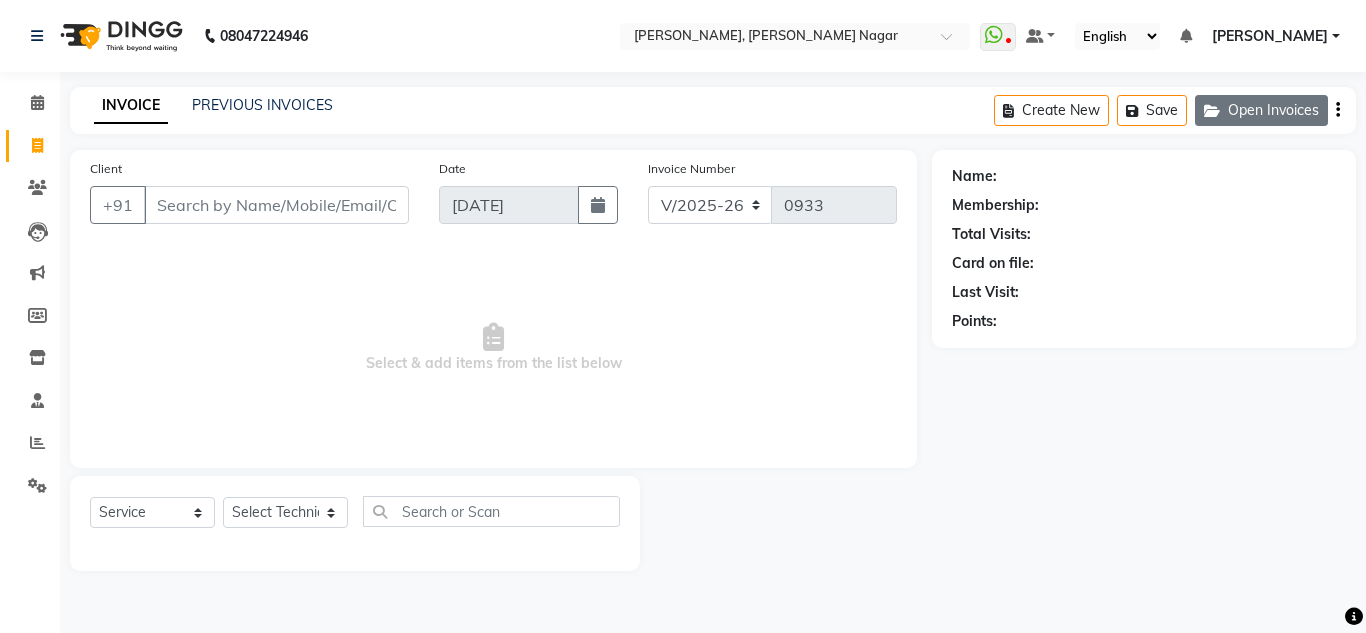 click on "Open Invoices" 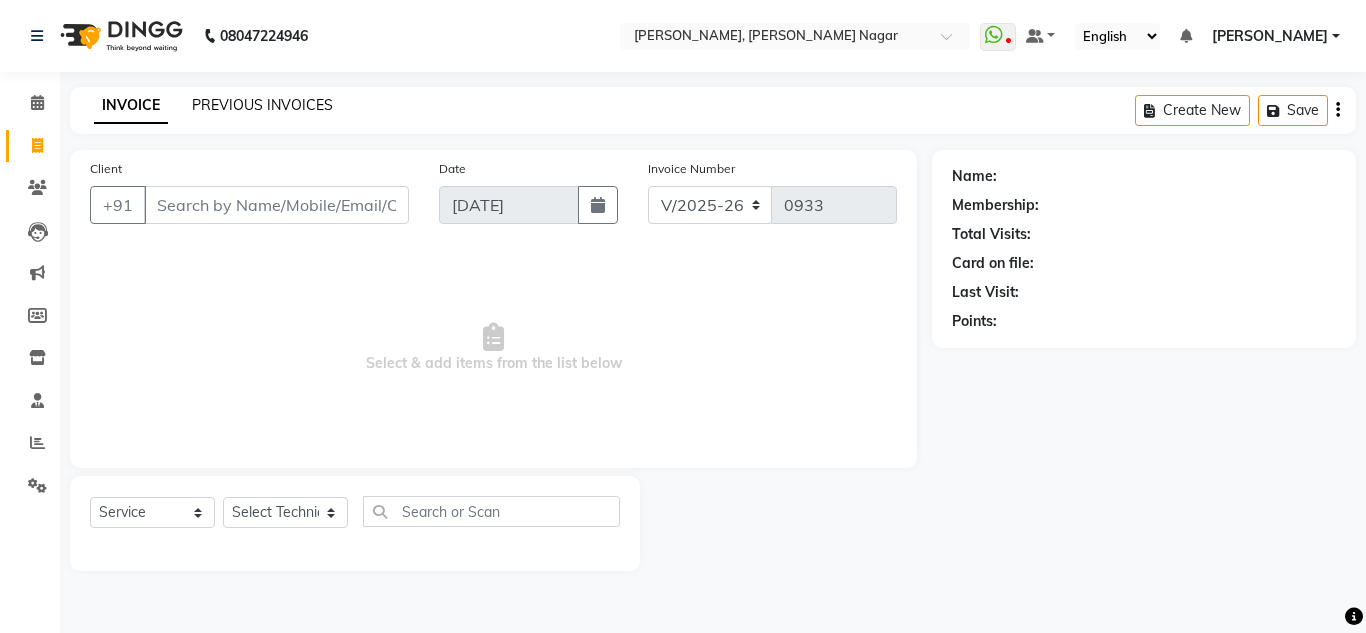 click on "PREVIOUS INVOICES" 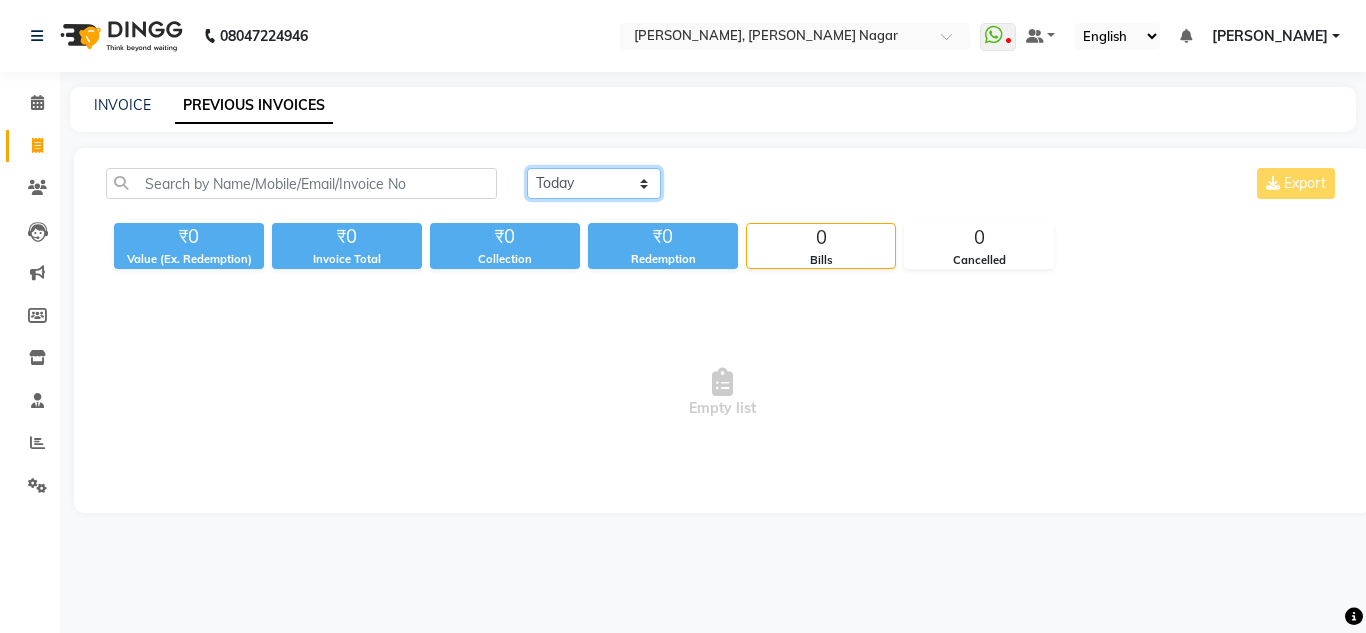 click on "Today Yesterday Custom Range" 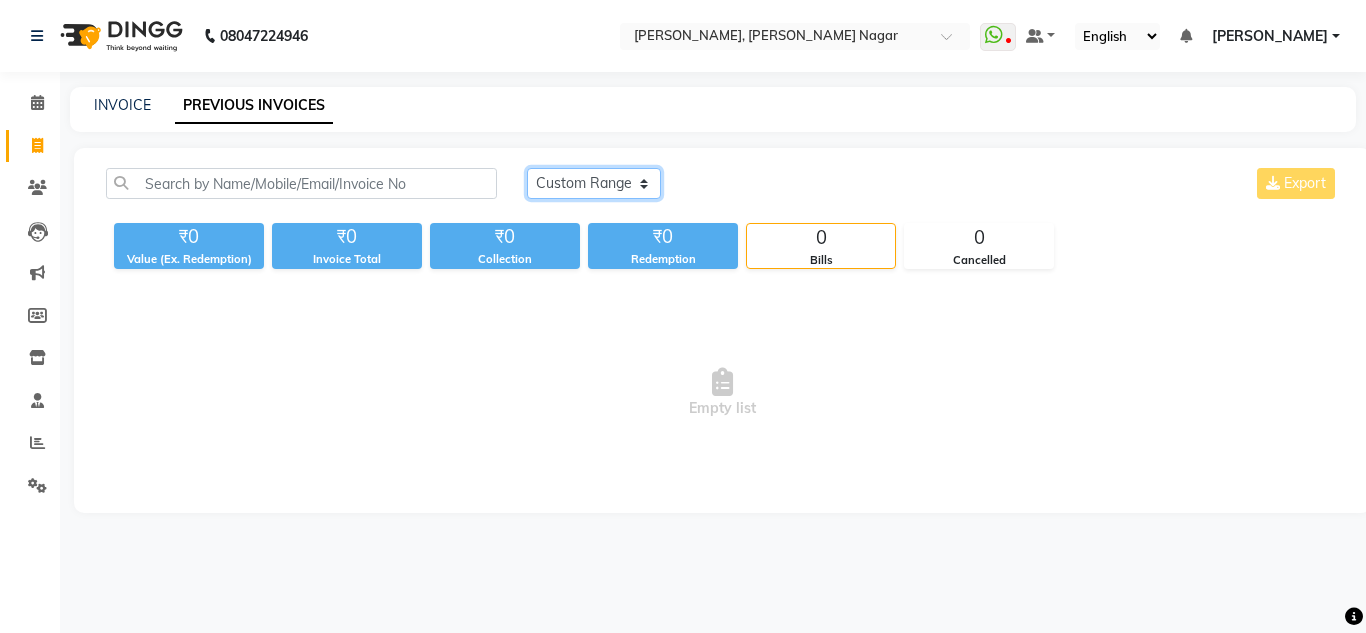 click on "Today Yesterday Custom Range" 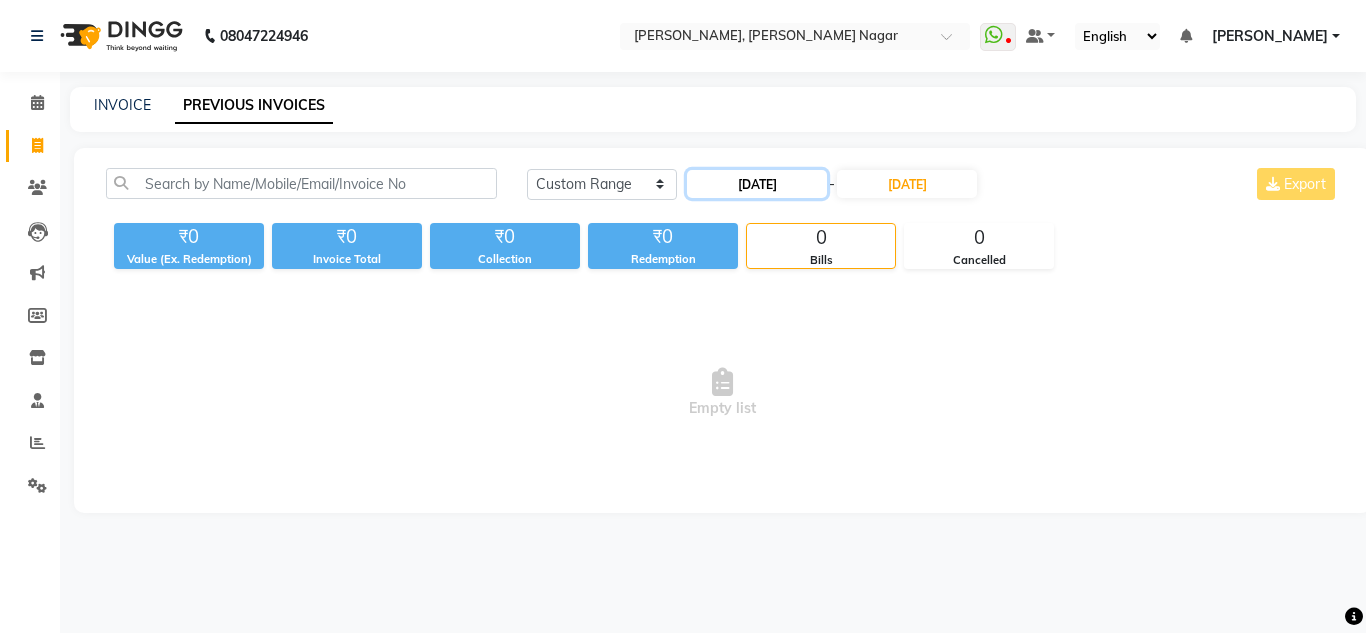 click on "[DATE]" 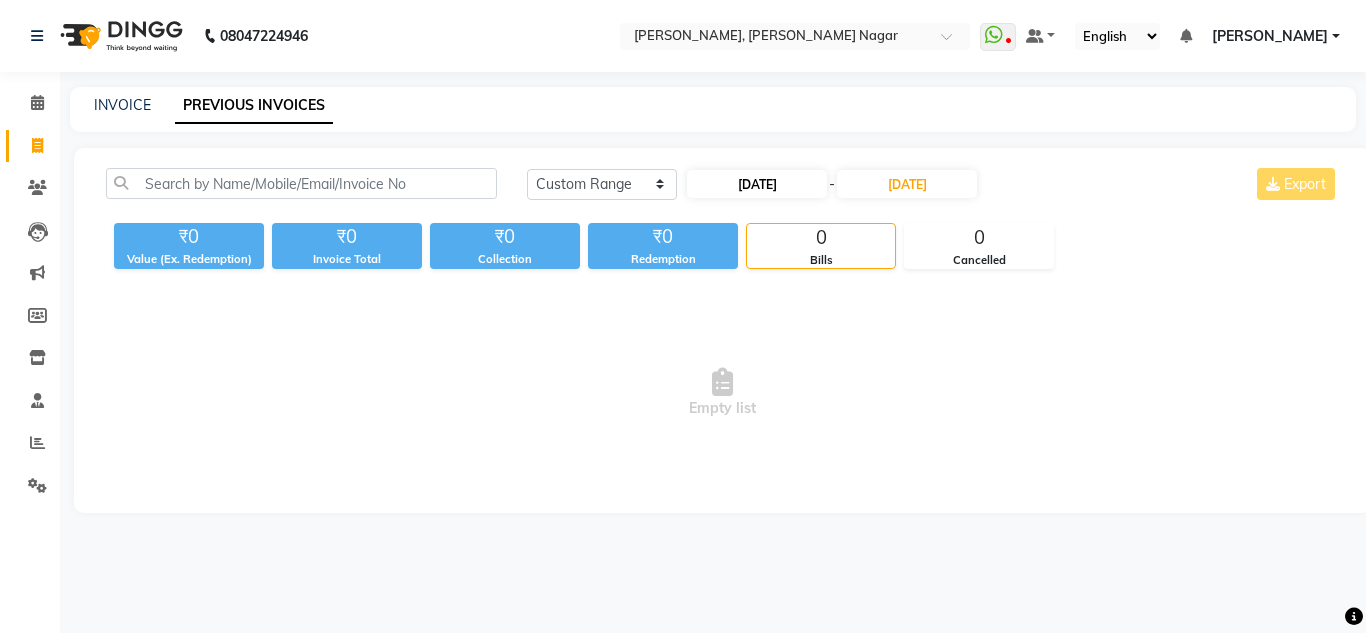 select on "7" 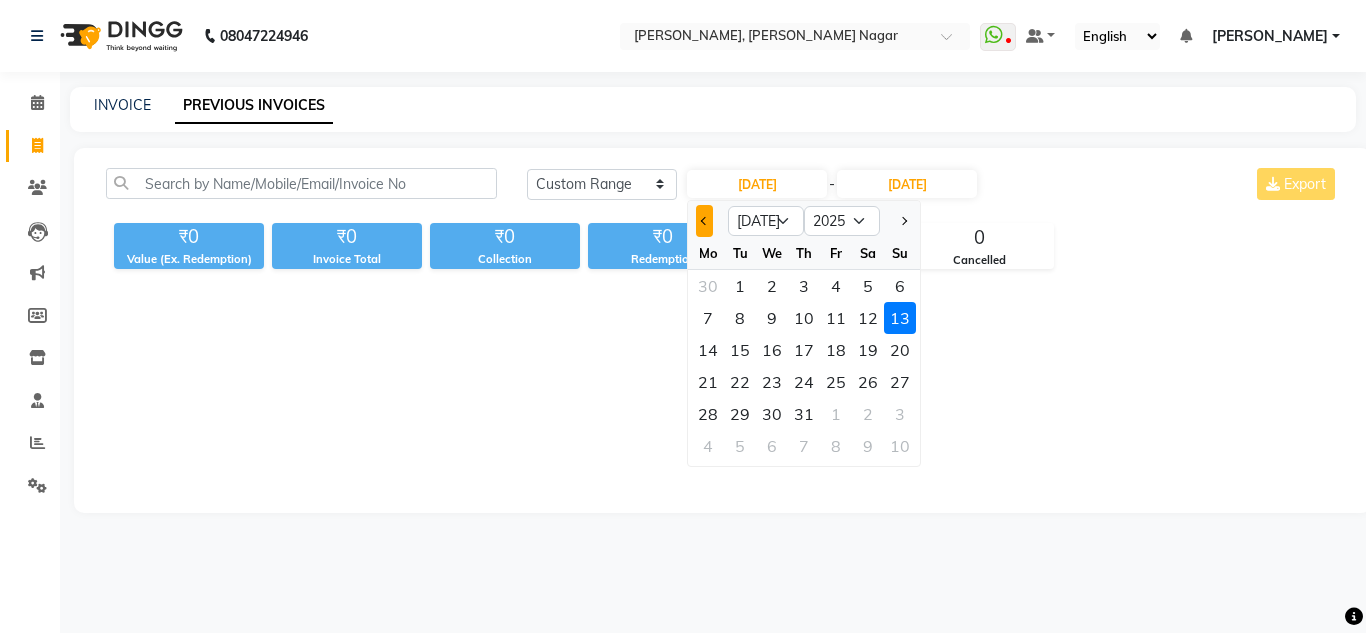 click 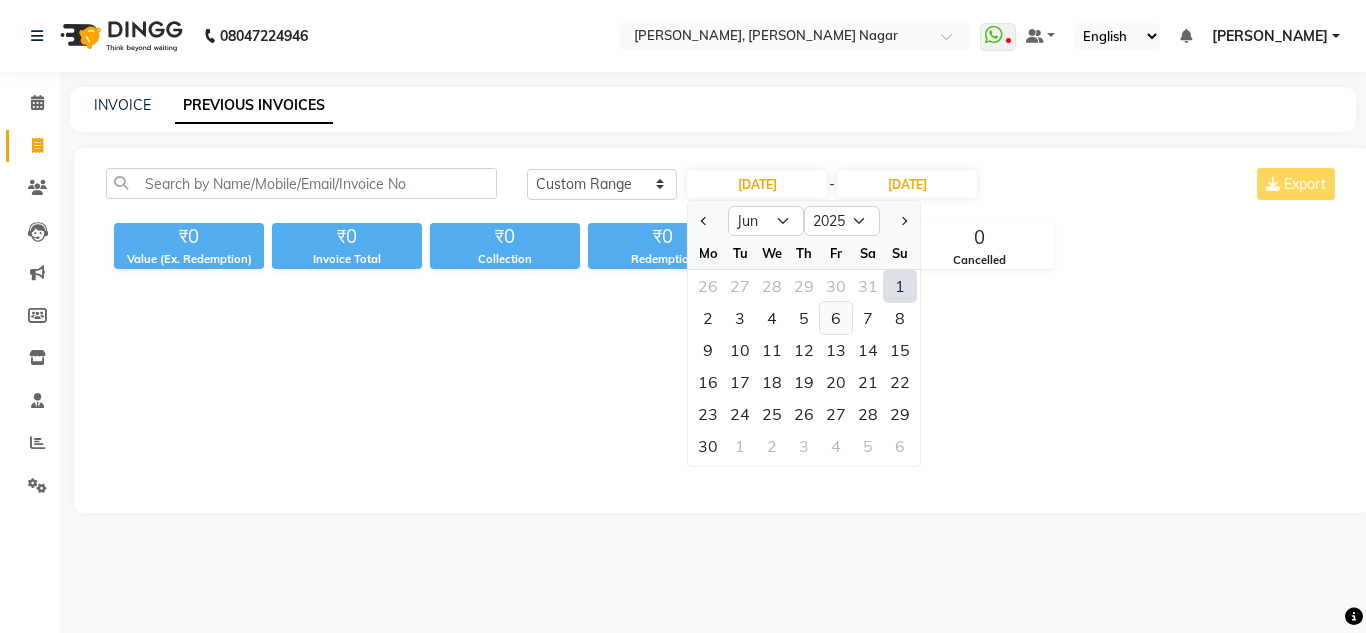 click on "6" 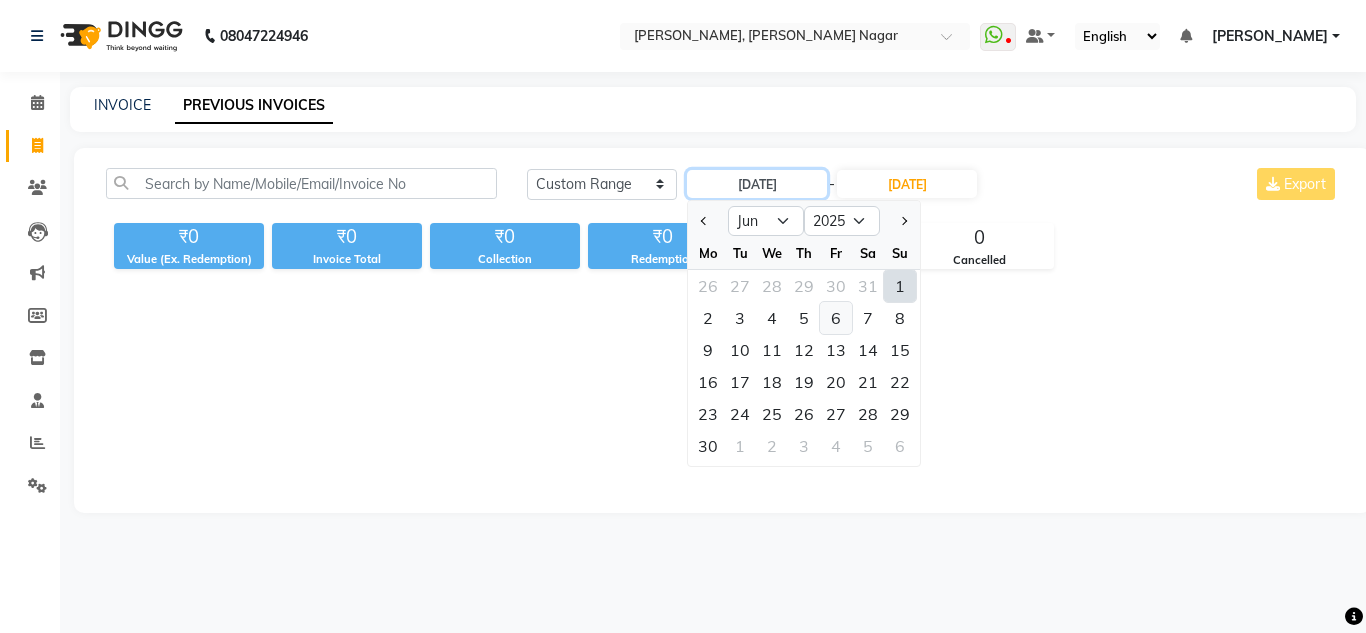 type on "06-06-2025" 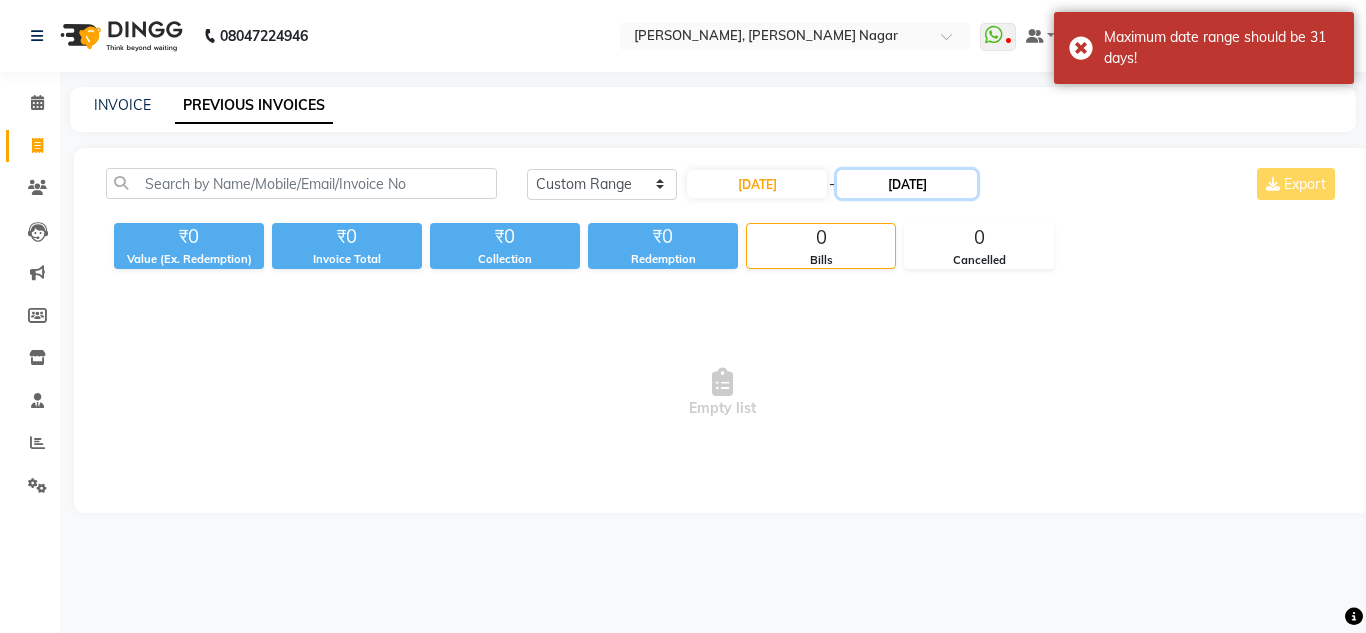 click on "[DATE]" 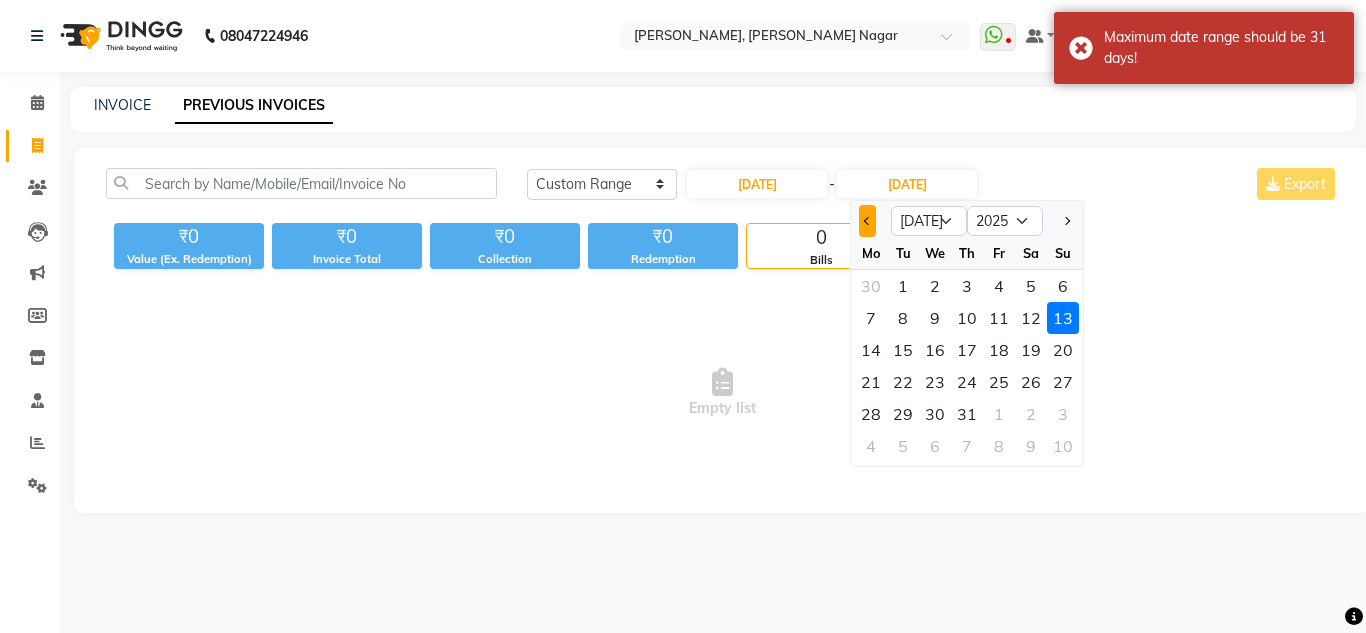 click 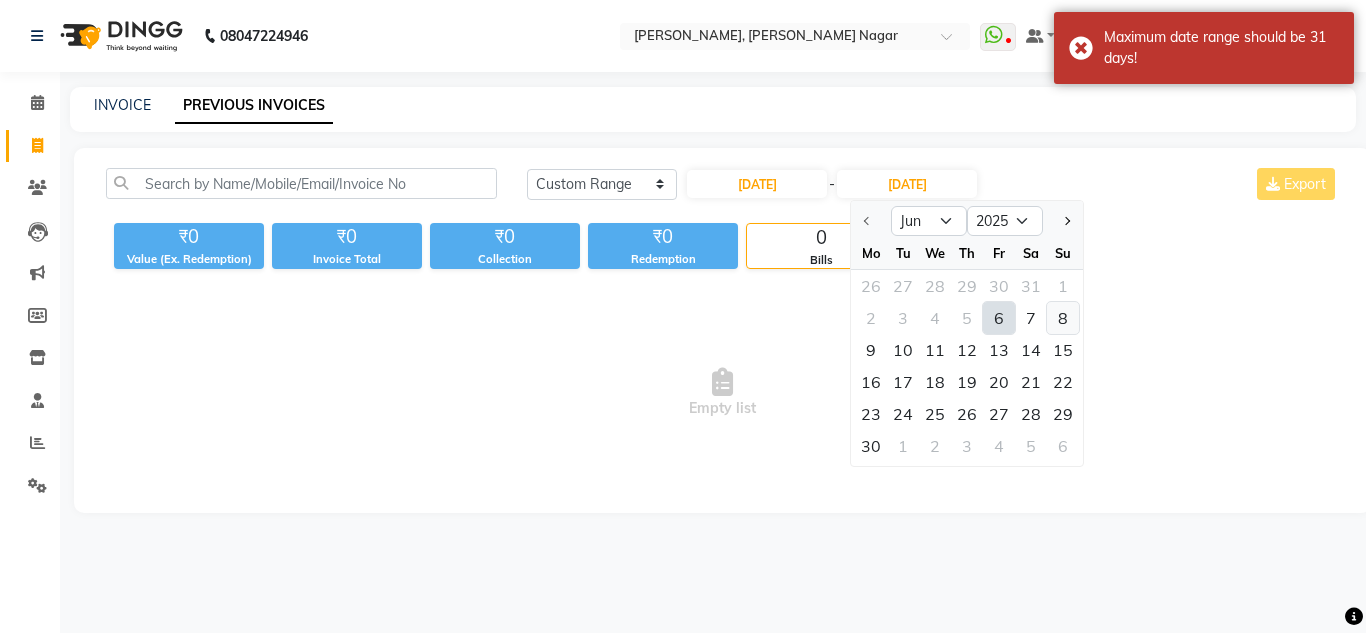 click on "8" 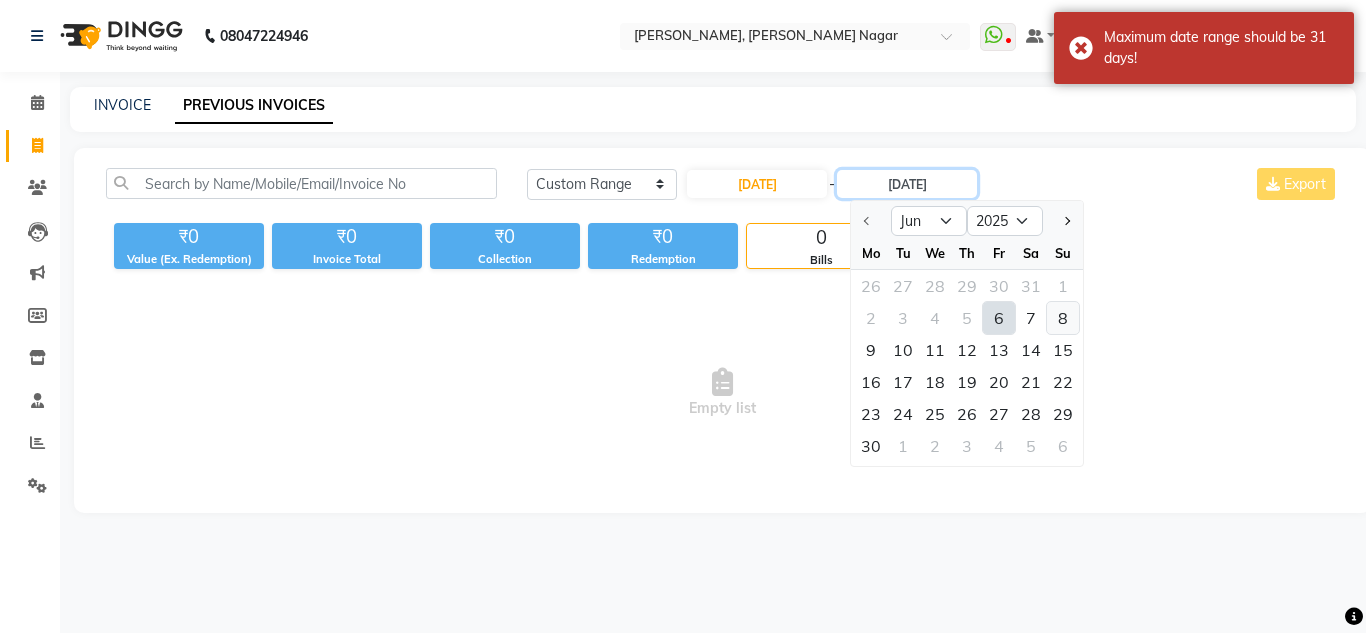 type on "08-06-2025" 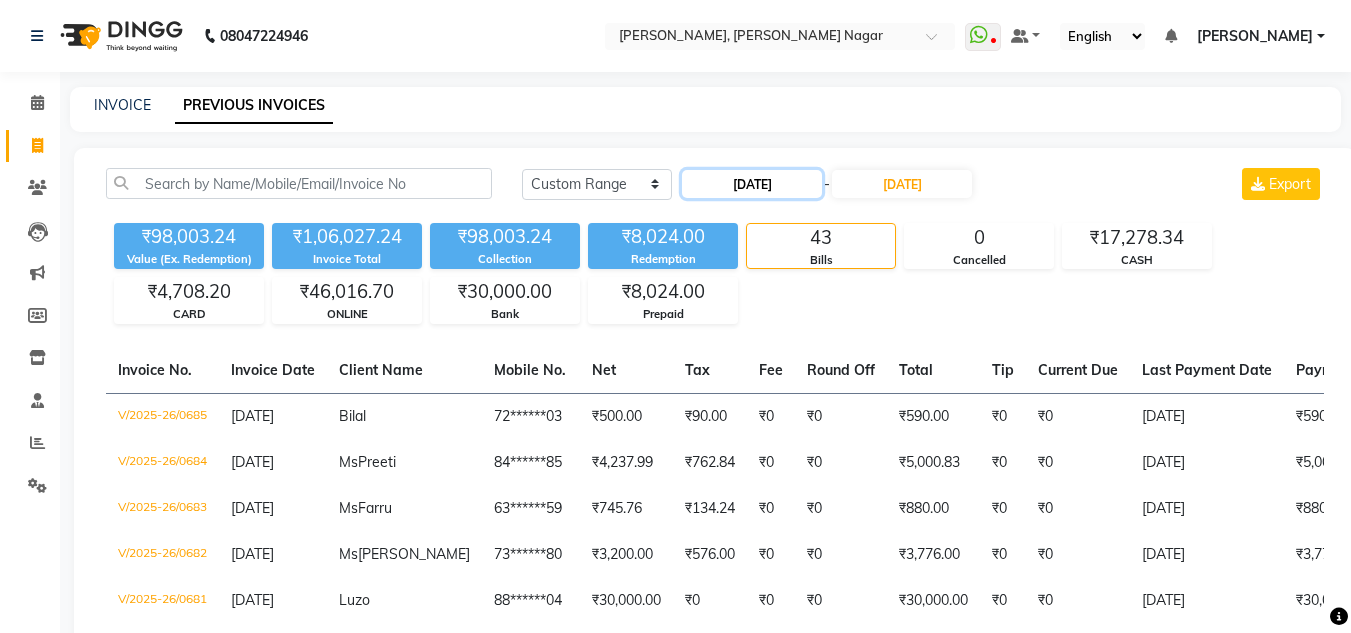click on "06-06-2025" 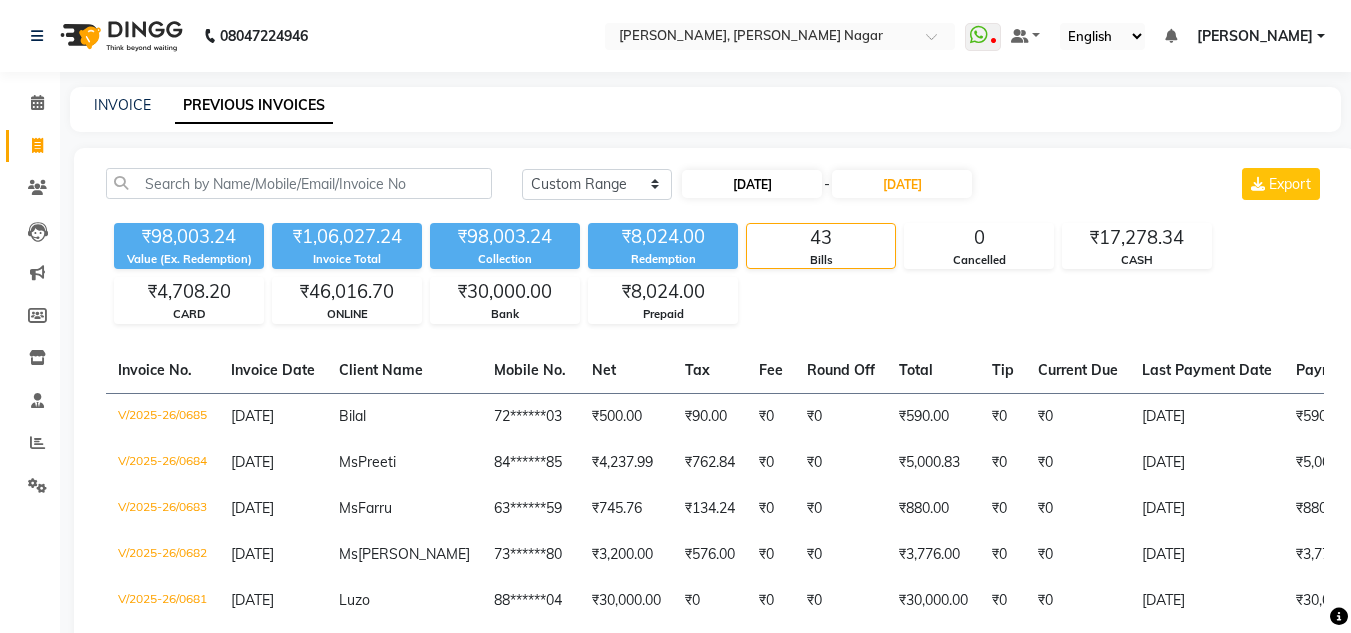 select on "6" 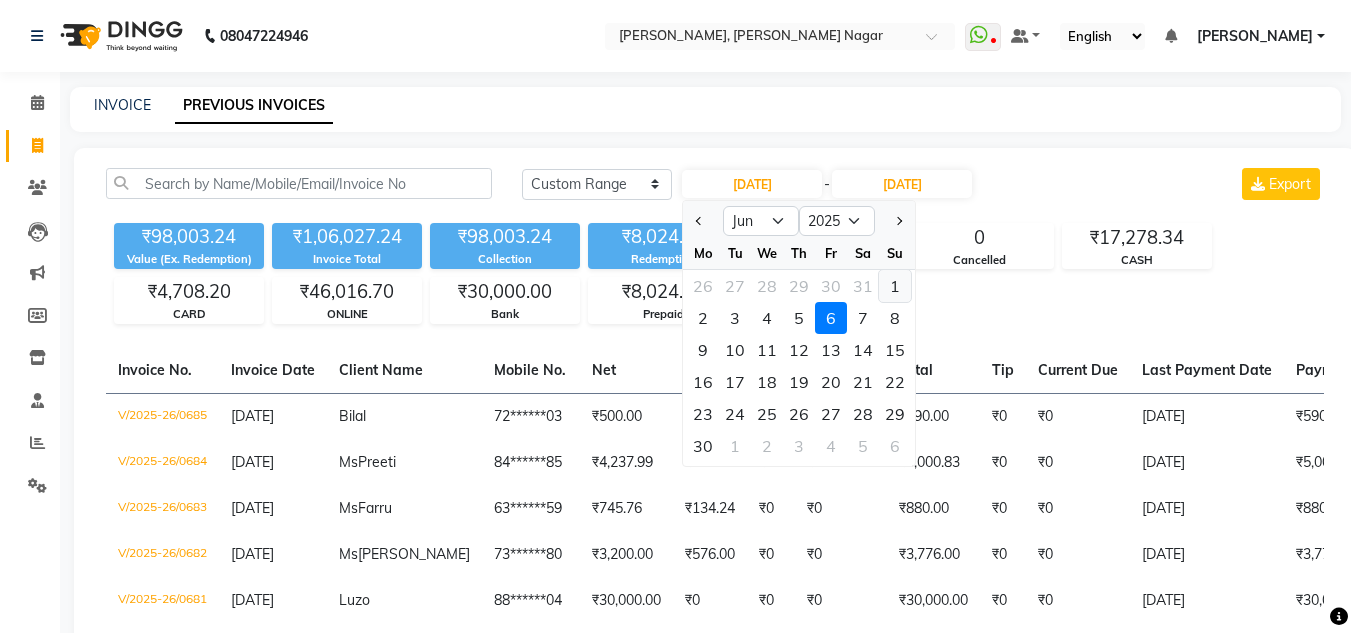 click on "1" 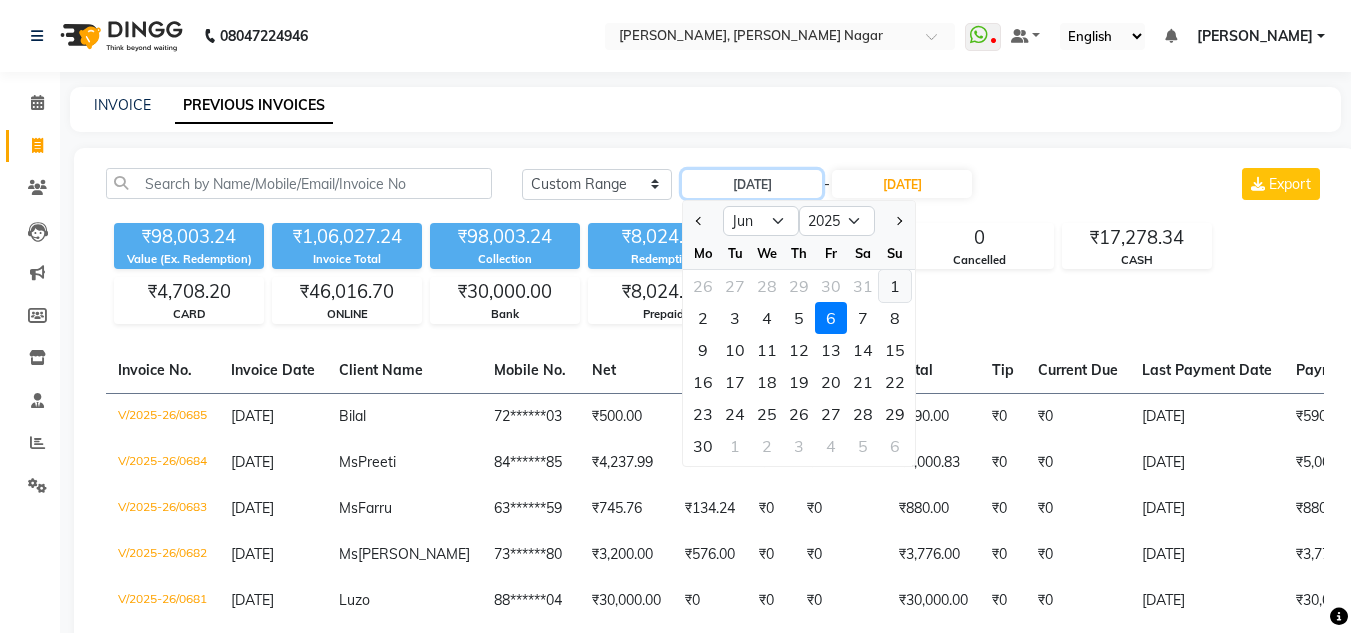 type on "01-06-2025" 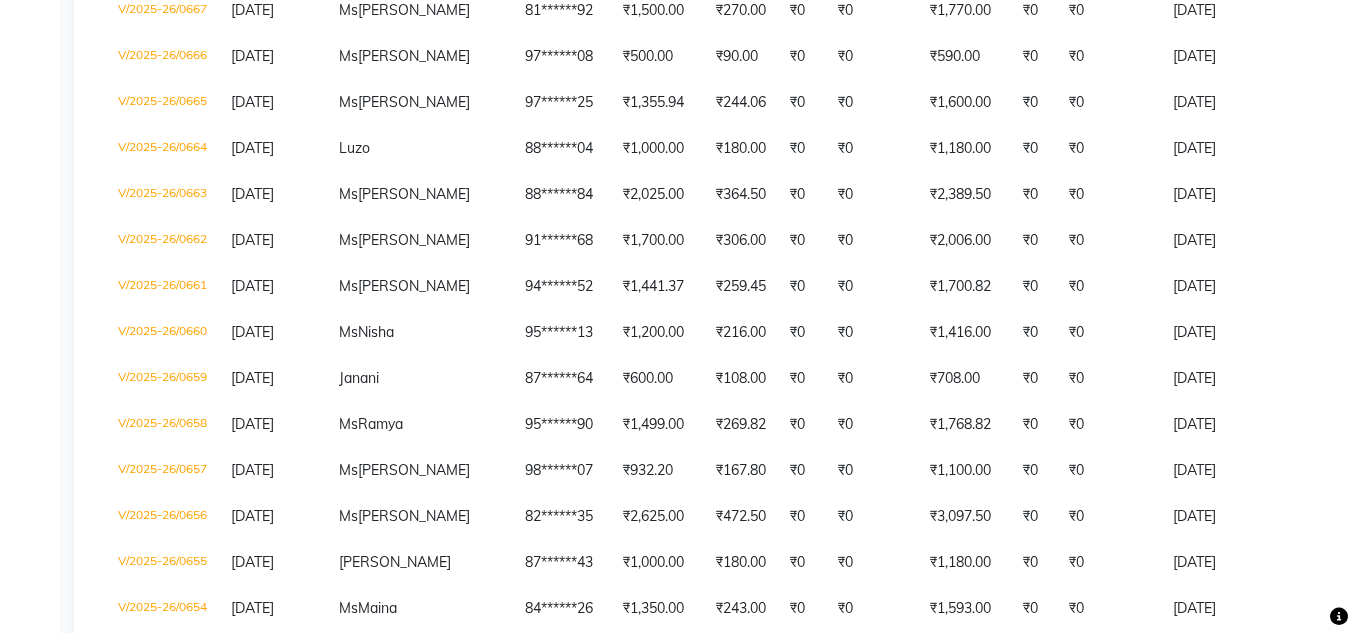scroll, scrollTop: 1226, scrollLeft: 0, axis: vertical 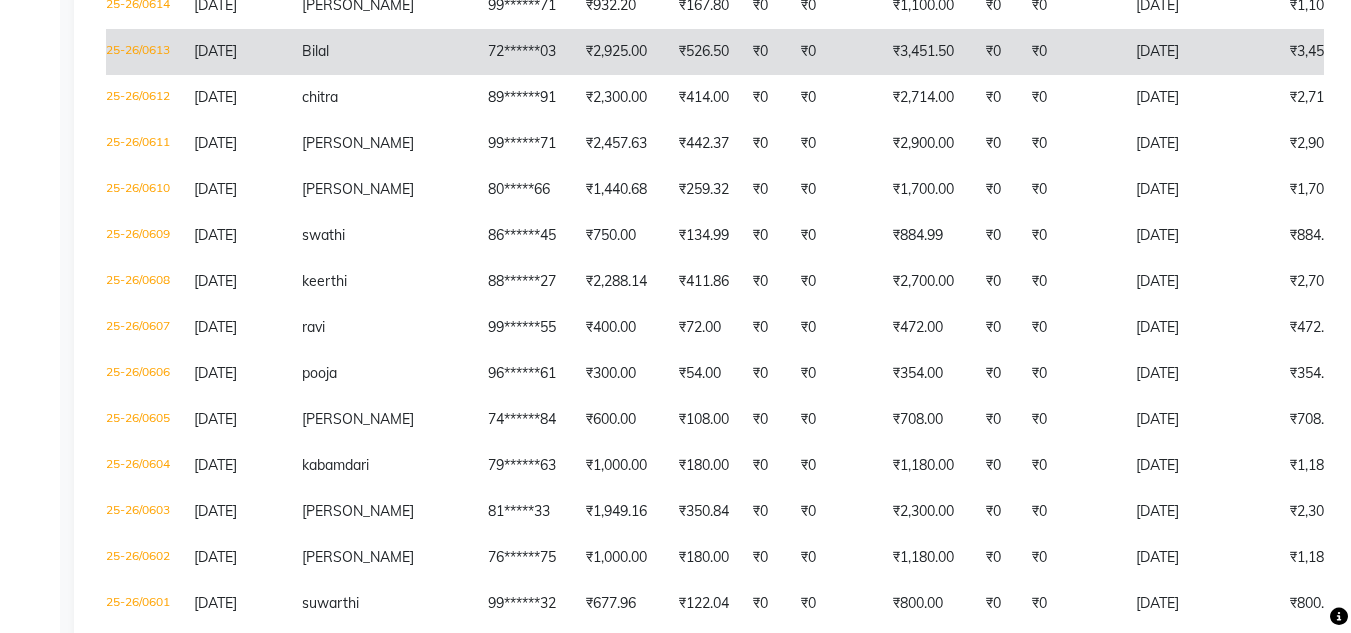 click on "₹3,451.50" 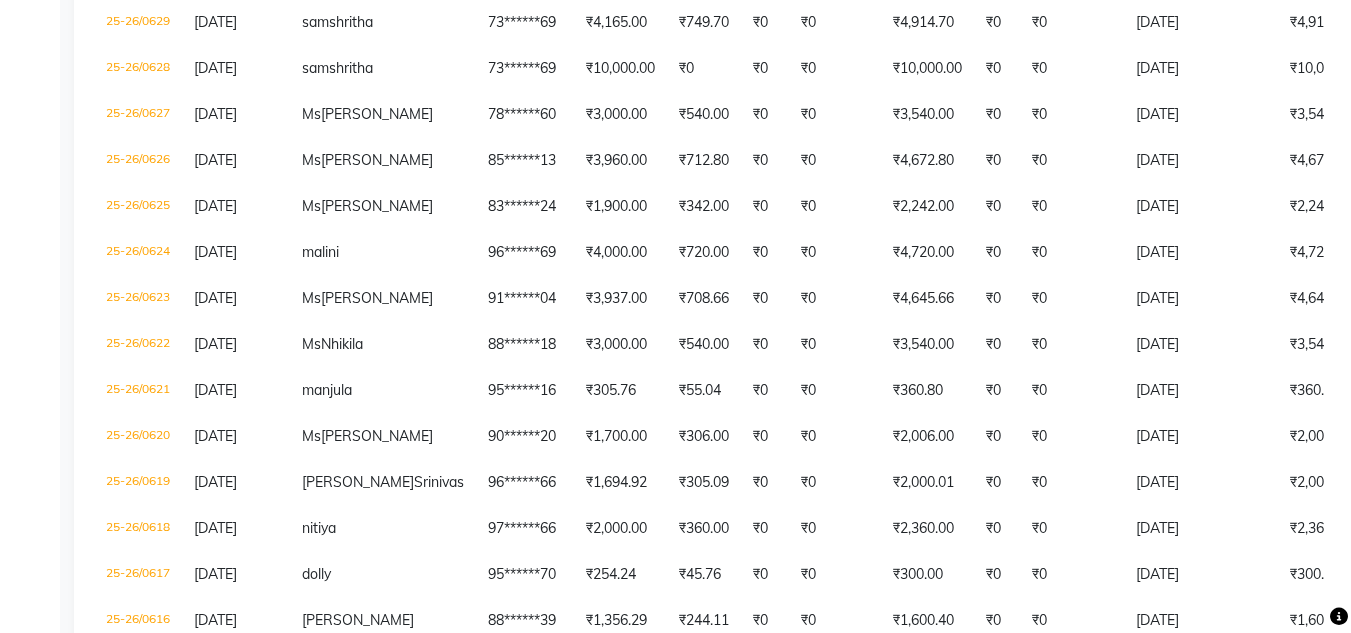 scroll, scrollTop: 2968, scrollLeft: 0, axis: vertical 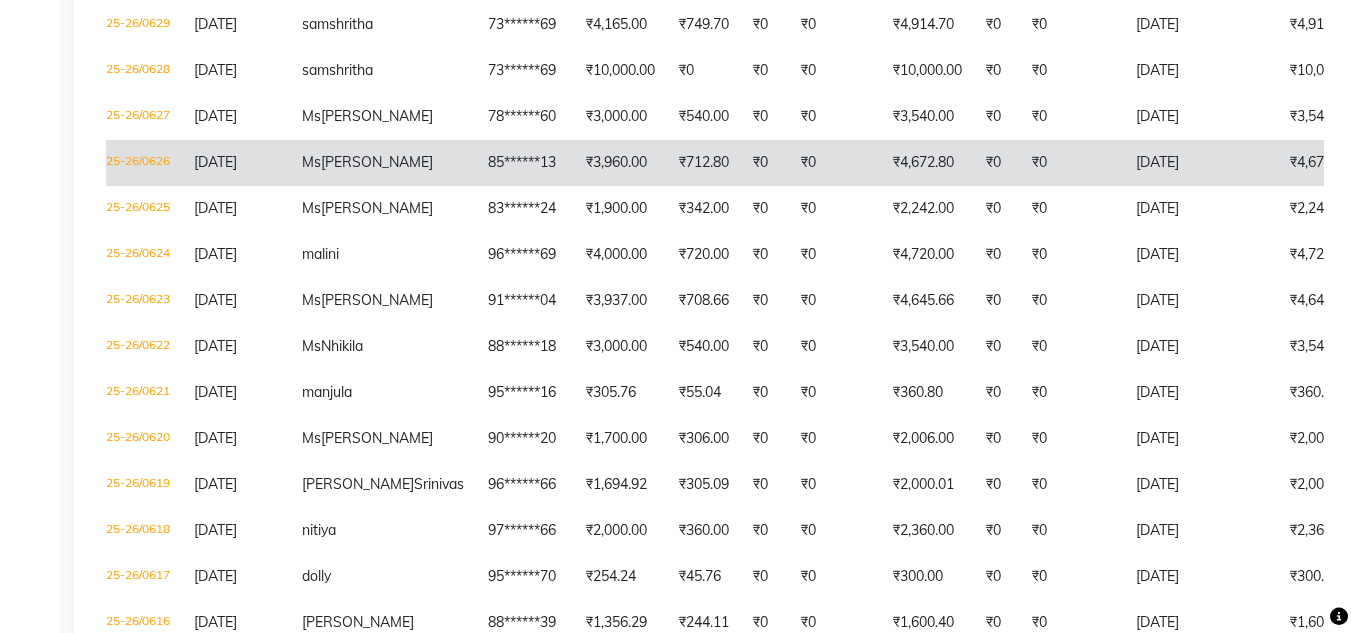 click on "₹0" 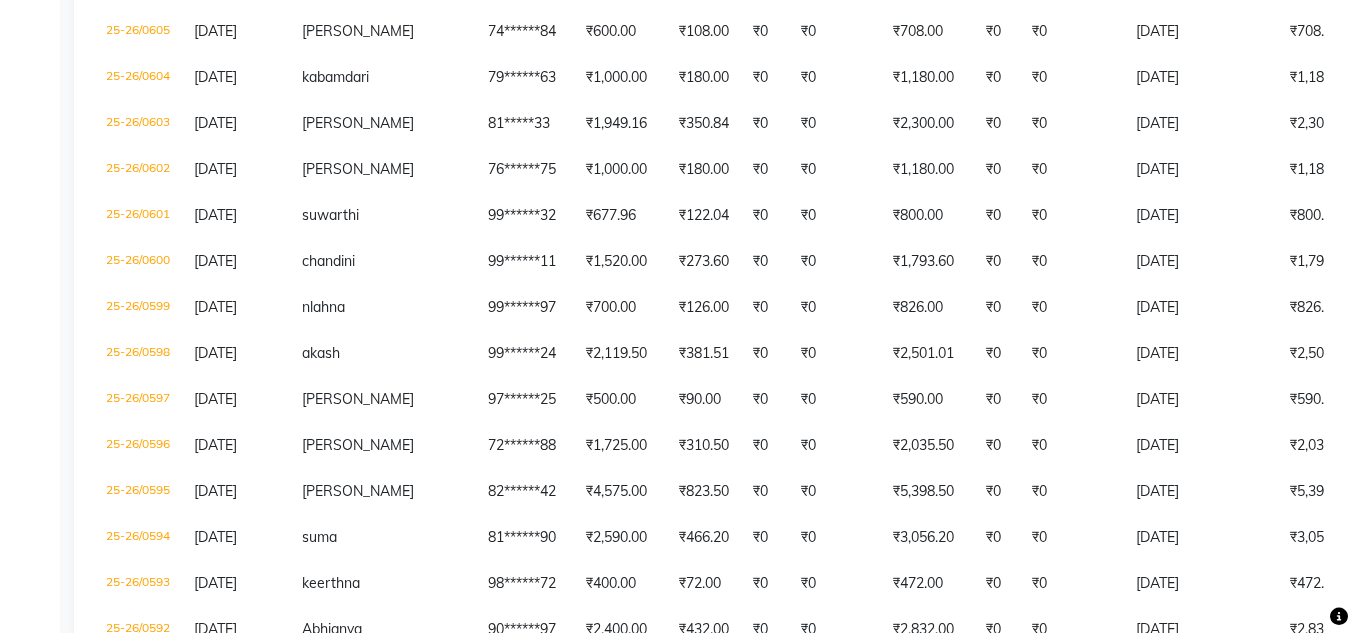 scroll, scrollTop: 4083, scrollLeft: 0, axis: vertical 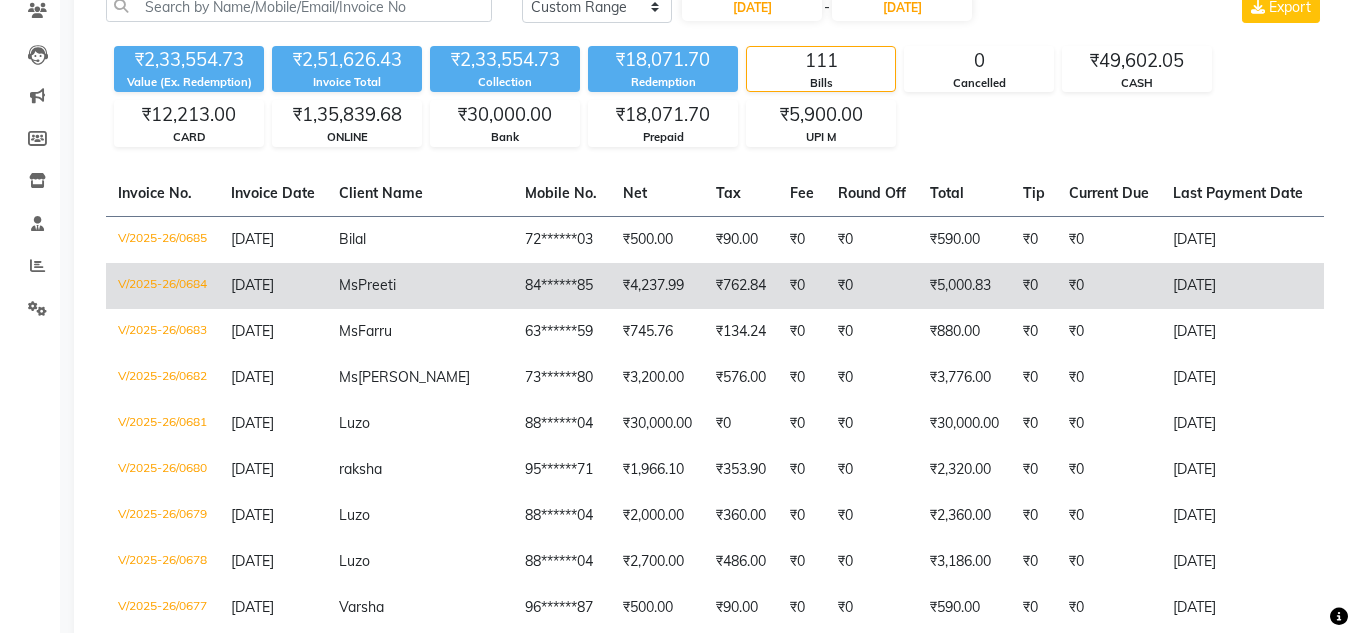 click on "Preeti" 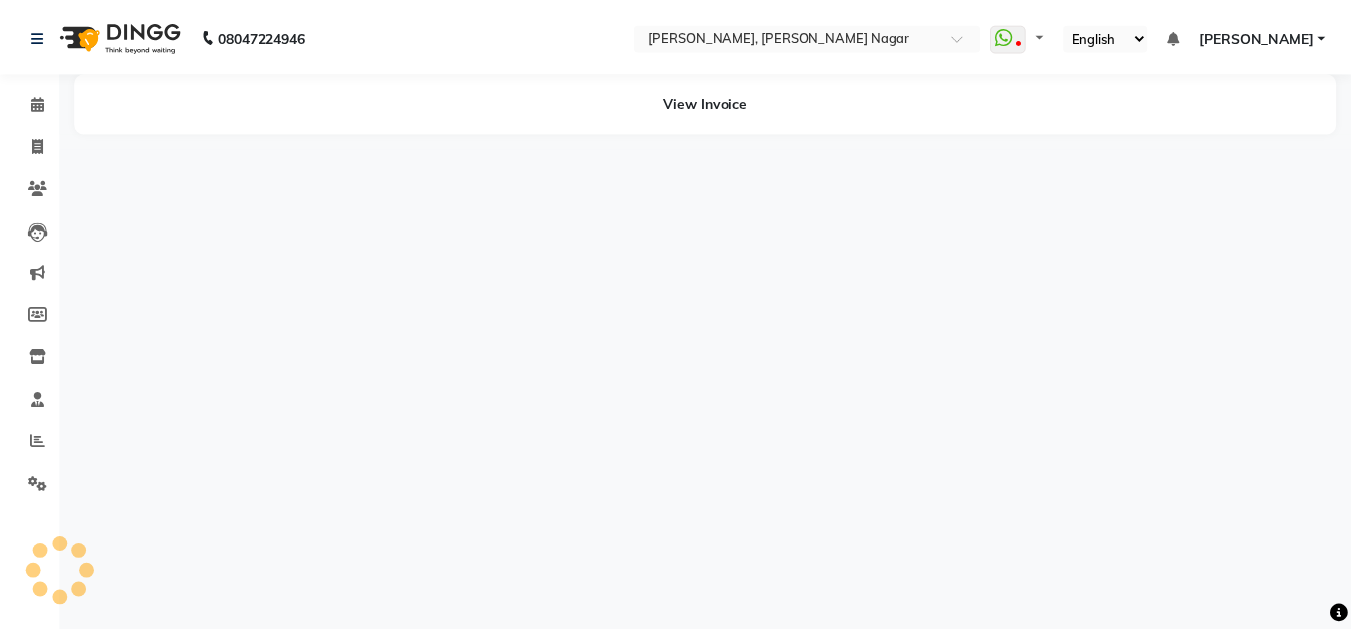scroll, scrollTop: 0, scrollLeft: 0, axis: both 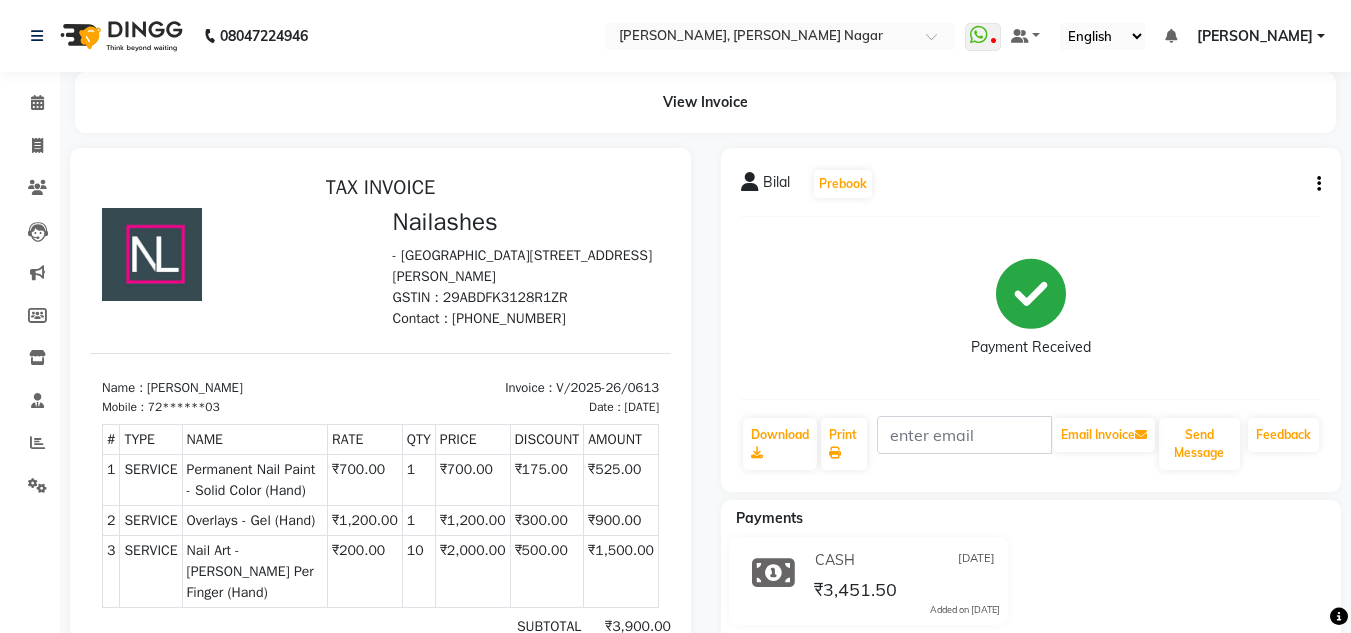 click on "Bilal   Prebook   Payment Received  Download  Print   Email Invoice   Send Message Feedback" 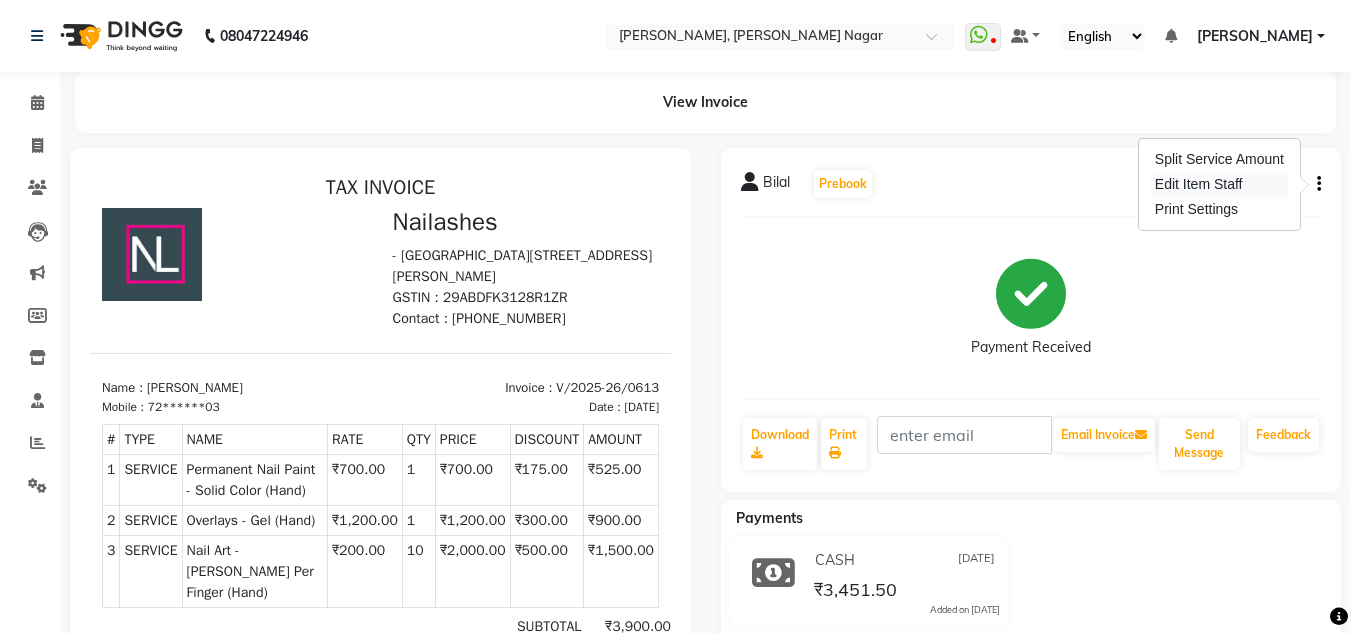 click on "Edit Item Staff" at bounding box center (1219, 184) 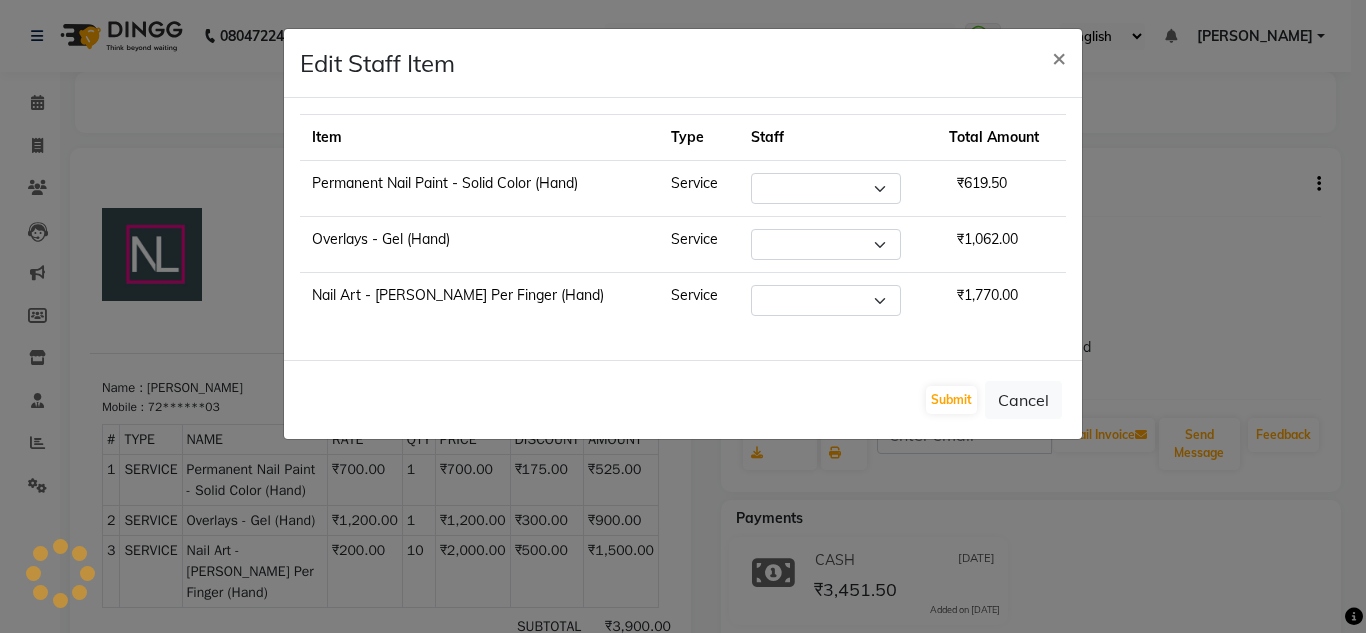 select on "68294" 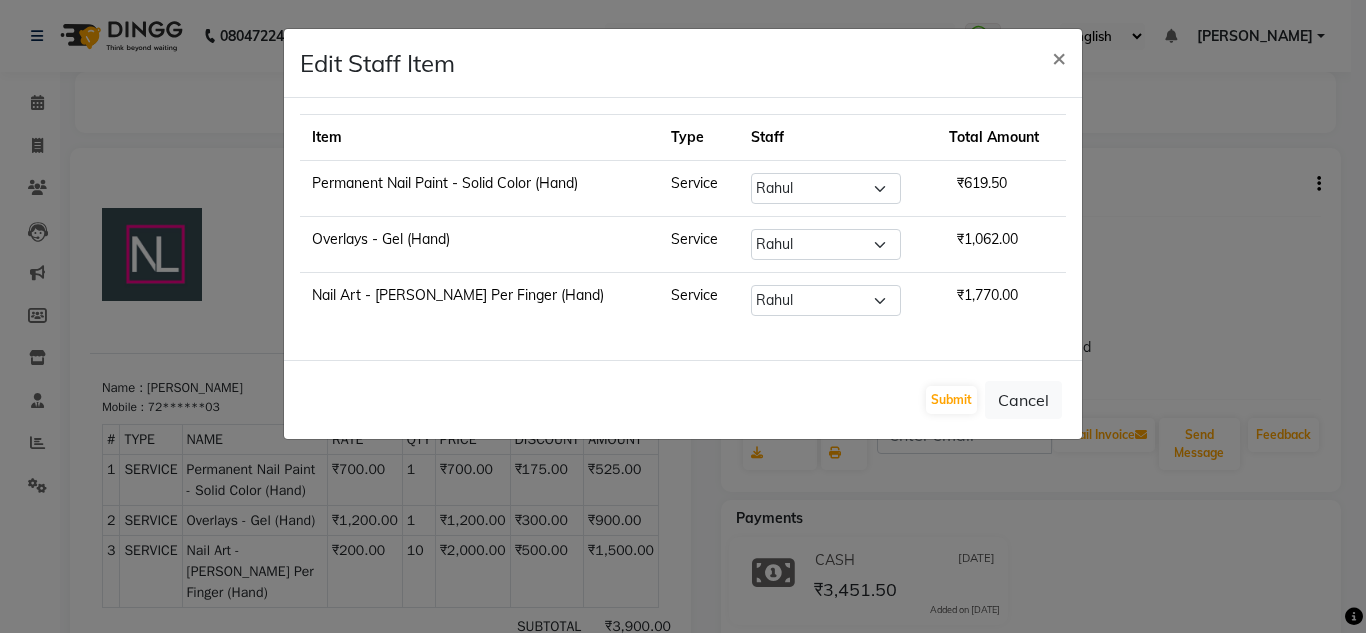 click on "Edit Staff Item  × Item Type Staff Total Amount Permanent Nail Paint - Solid Color (Hand) Service Select  akki rahul   Basiya Sultha   Bilal   jin   kabir   Kavya   Kiruba    kunal   Leco   Manager   Rahul   Salim   swangamlu  ₹619.50 Overlays - Gel (Hand) Service Select  akki rahul   Basiya Sultha   Bilal   jin   kabir   Kavya   Kiruba    kunal   Leco   Manager   Rahul   Salim   swangamlu  ₹1,062.00 Nail Art - Myler Per Finger (Hand) Service Select  akki rahul   Basiya Sultha   Bilal   jin   kabir   Kavya   Kiruba    kunal   Leco   Manager   Rahul   Salim   swangamlu  ₹1,770.00  Submit   Cancel" 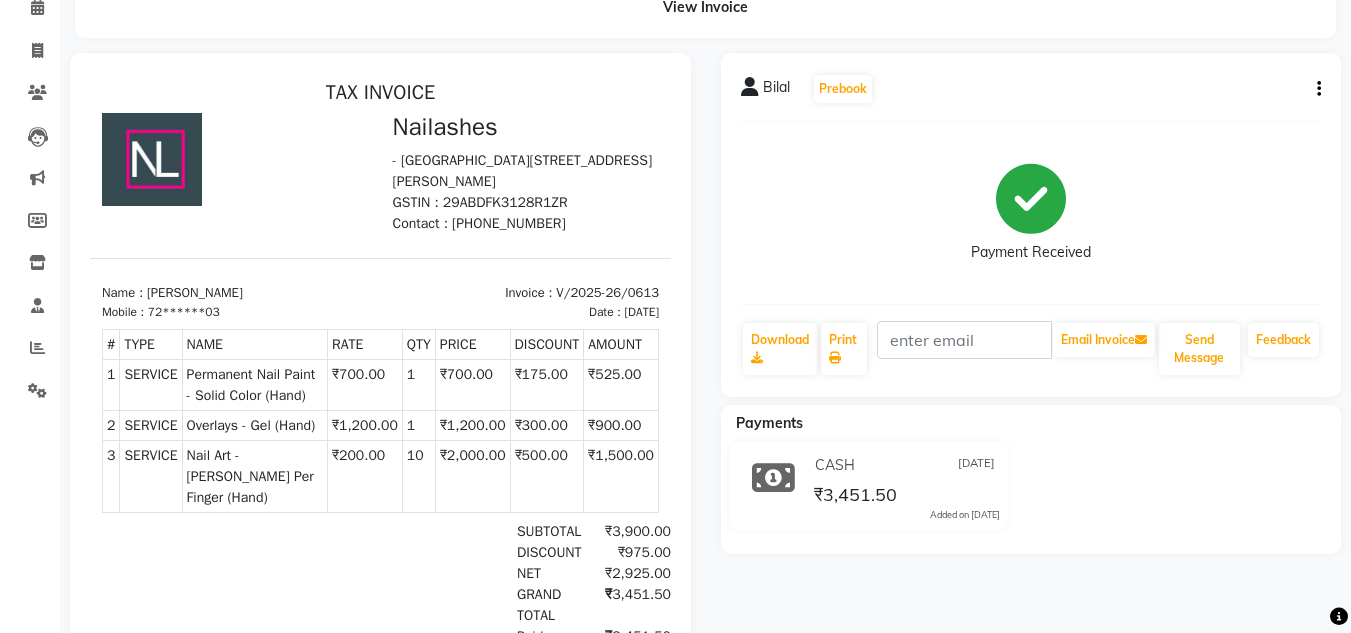 scroll, scrollTop: 0, scrollLeft: 0, axis: both 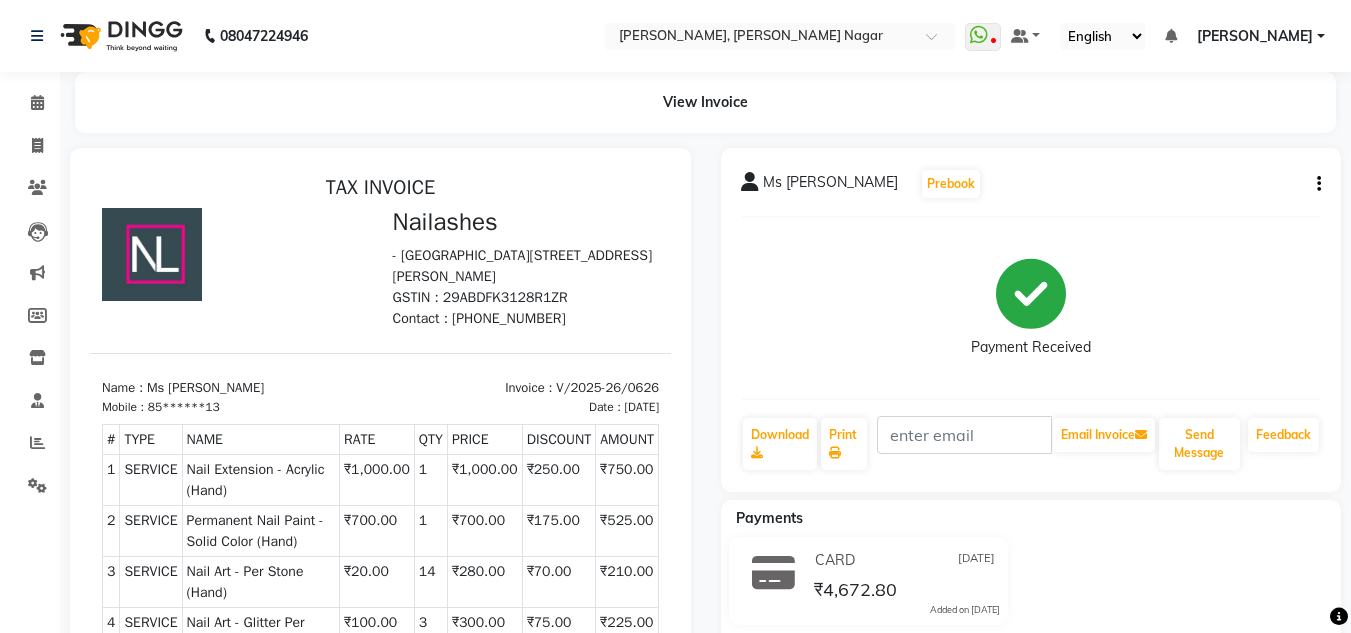 click 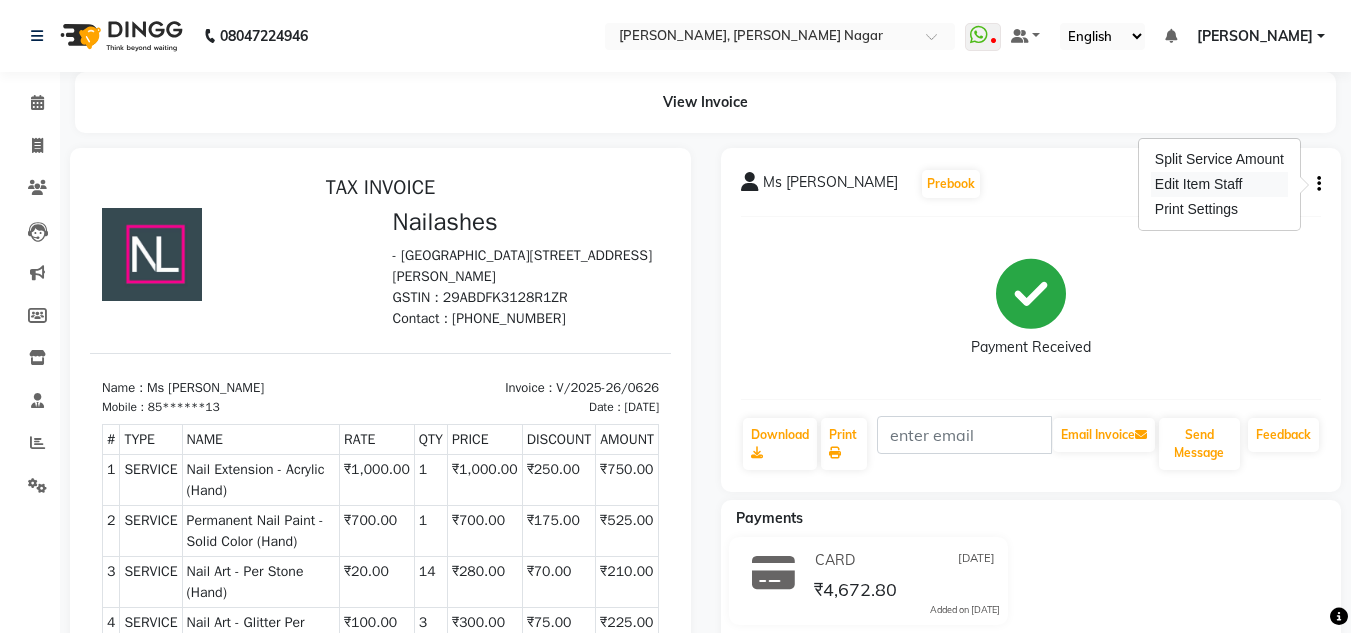 click on "Edit Item Staff" at bounding box center (1219, 184) 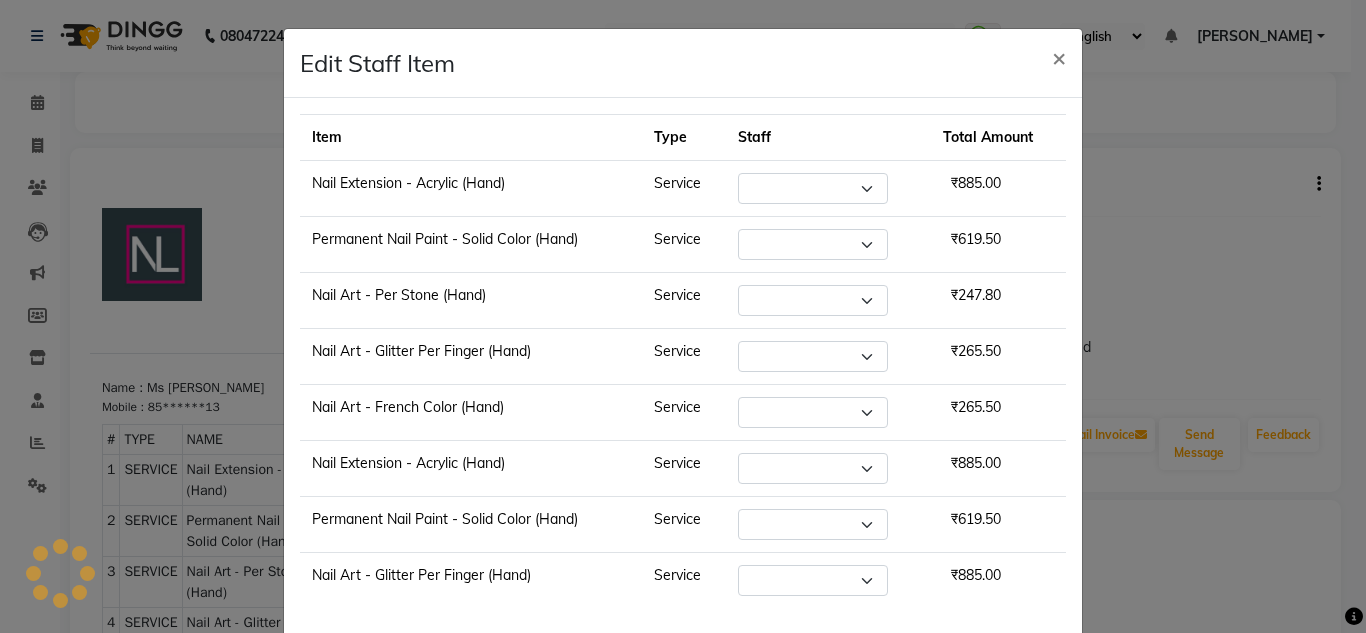select on "81675" 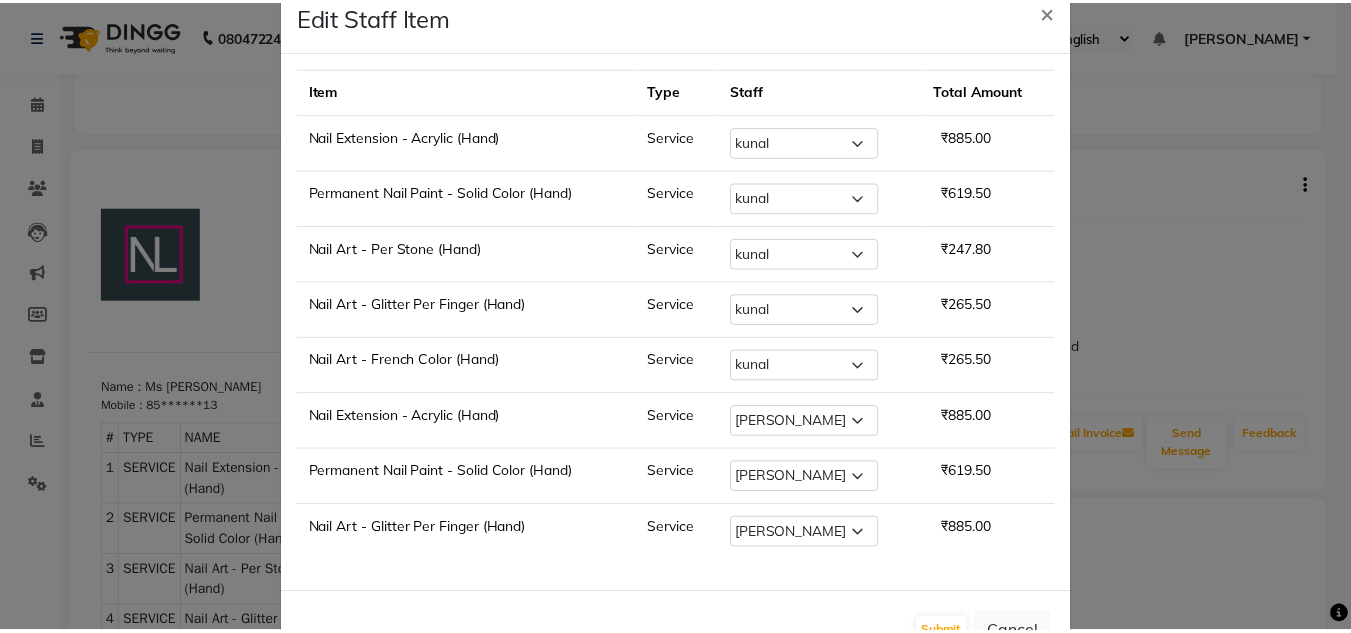 scroll, scrollTop: 46, scrollLeft: 0, axis: vertical 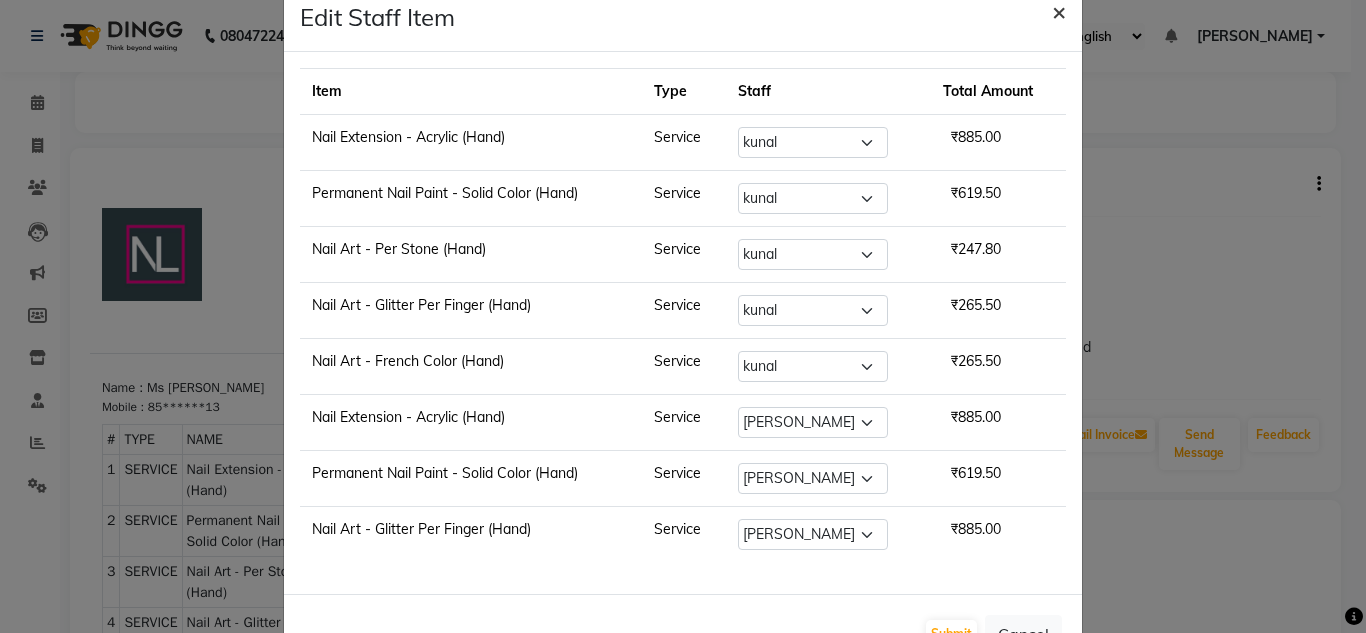 click on "×" 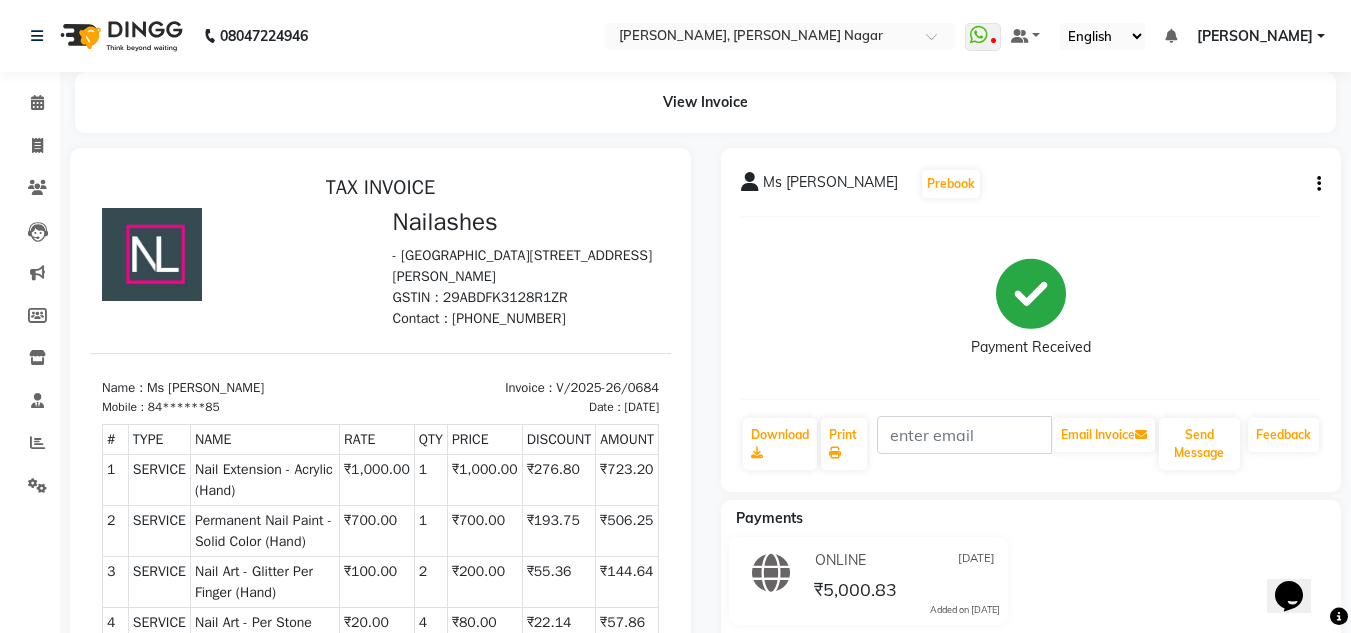 scroll, scrollTop: 0, scrollLeft: 0, axis: both 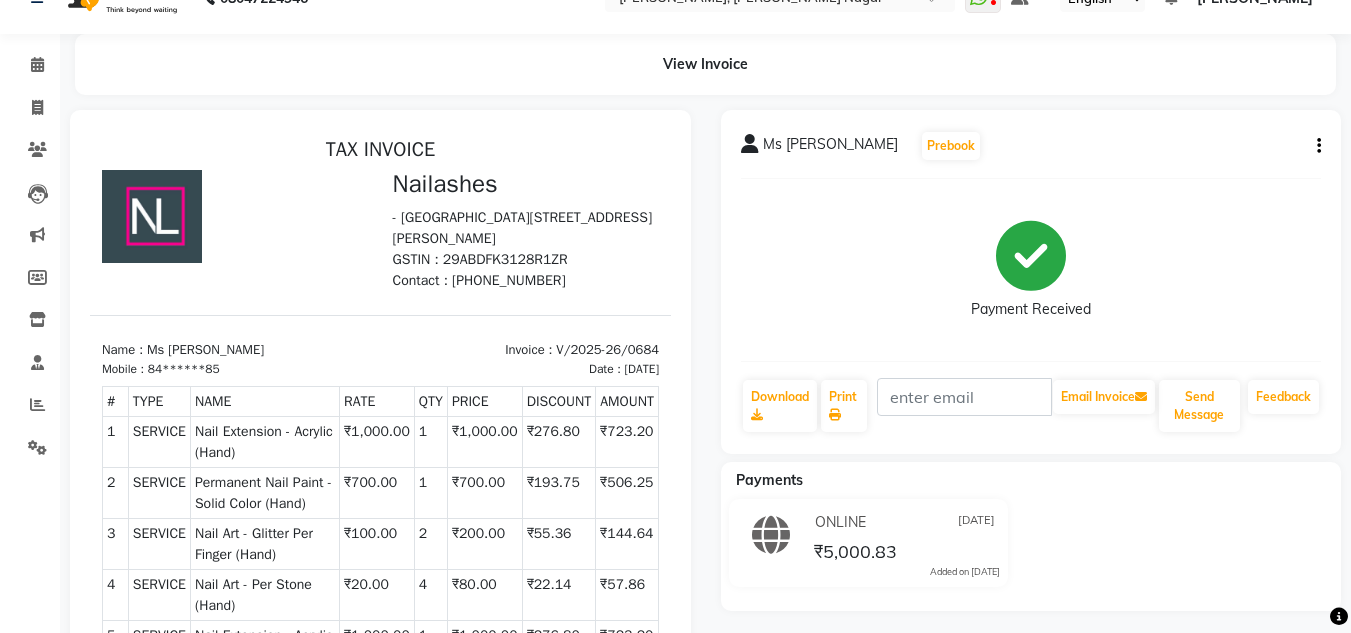 click 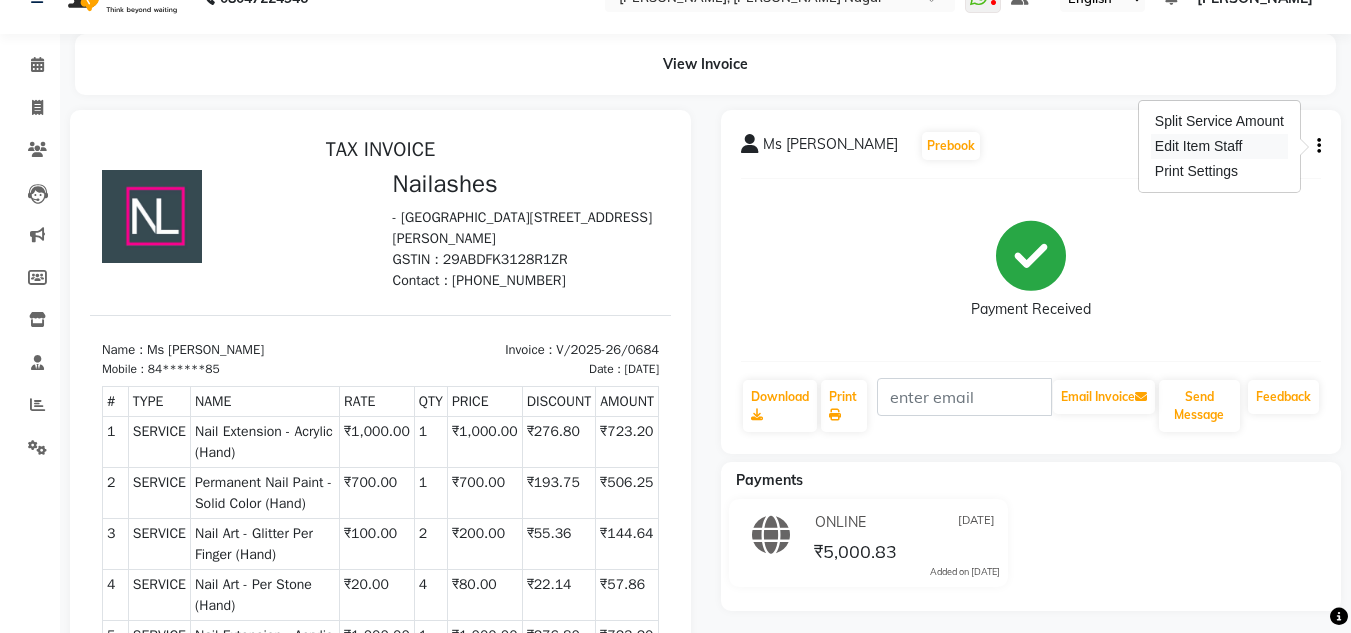 click on "Edit Item Staff" at bounding box center (1219, 146) 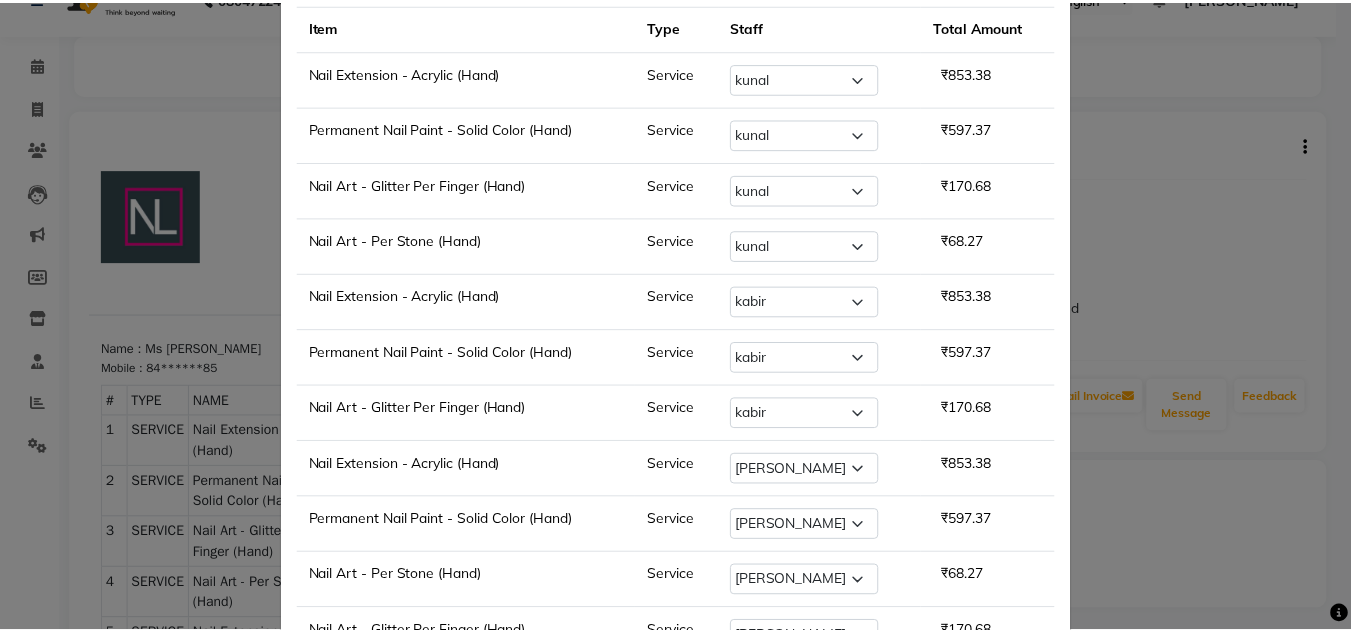 scroll, scrollTop: 0, scrollLeft: 0, axis: both 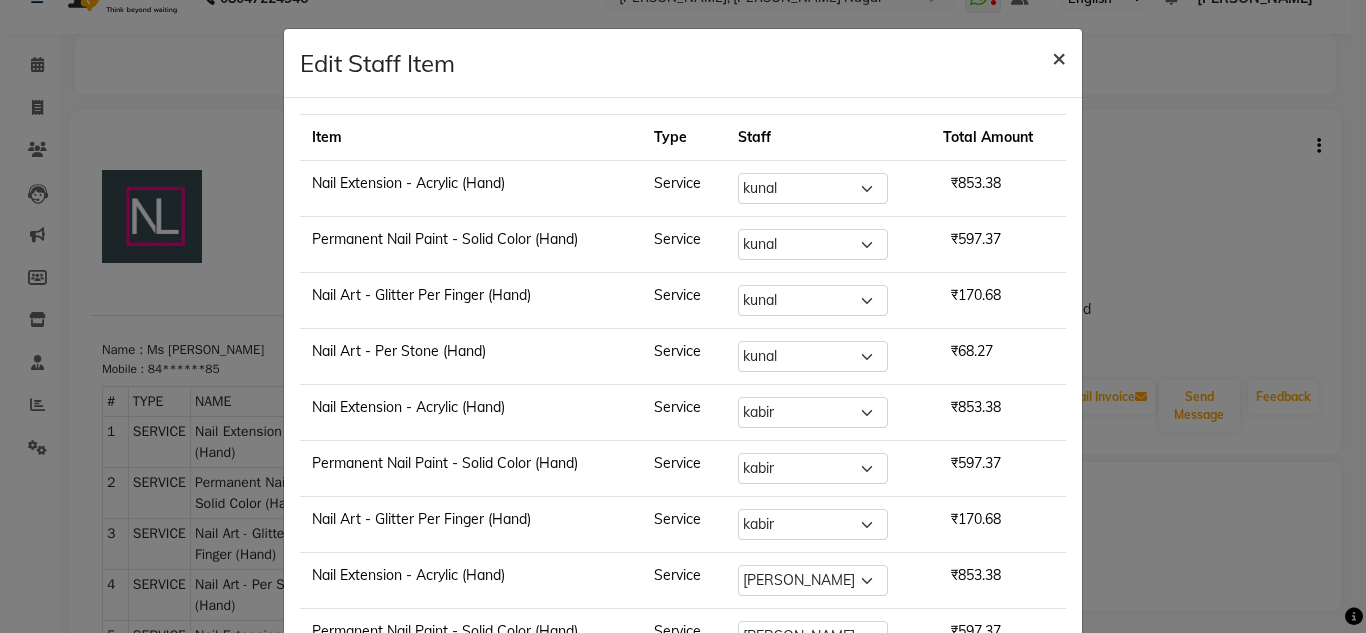 click on "×" 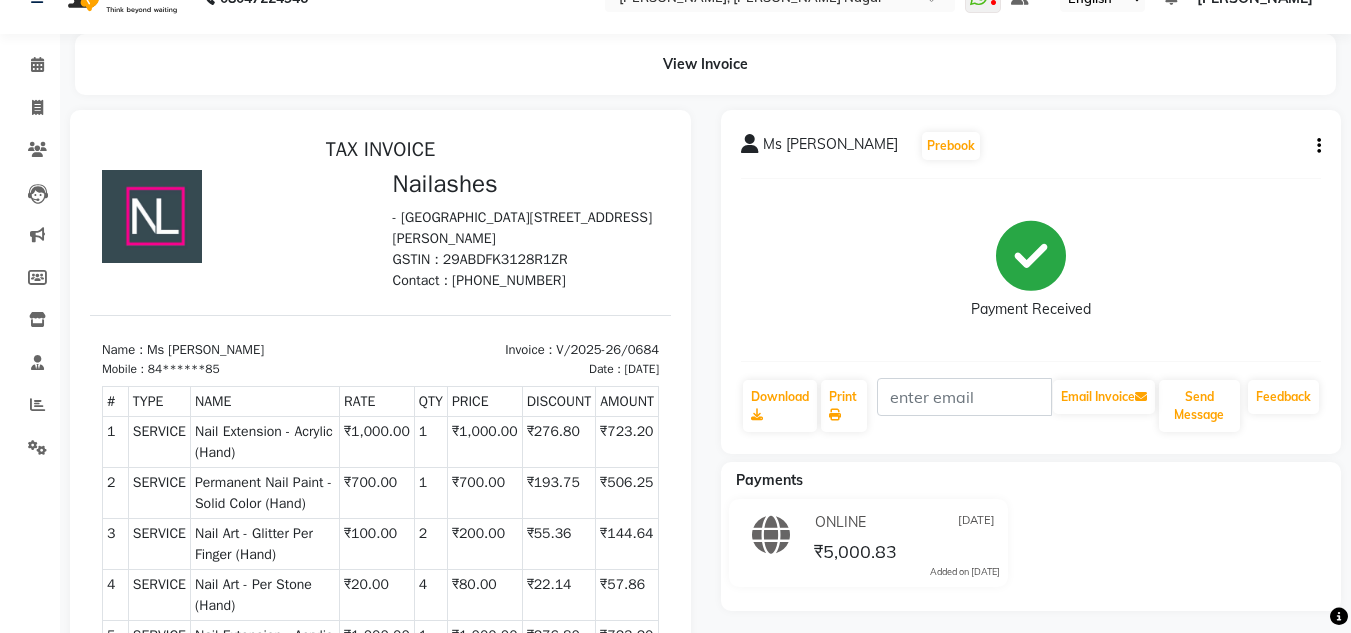 scroll, scrollTop: 0, scrollLeft: 0, axis: both 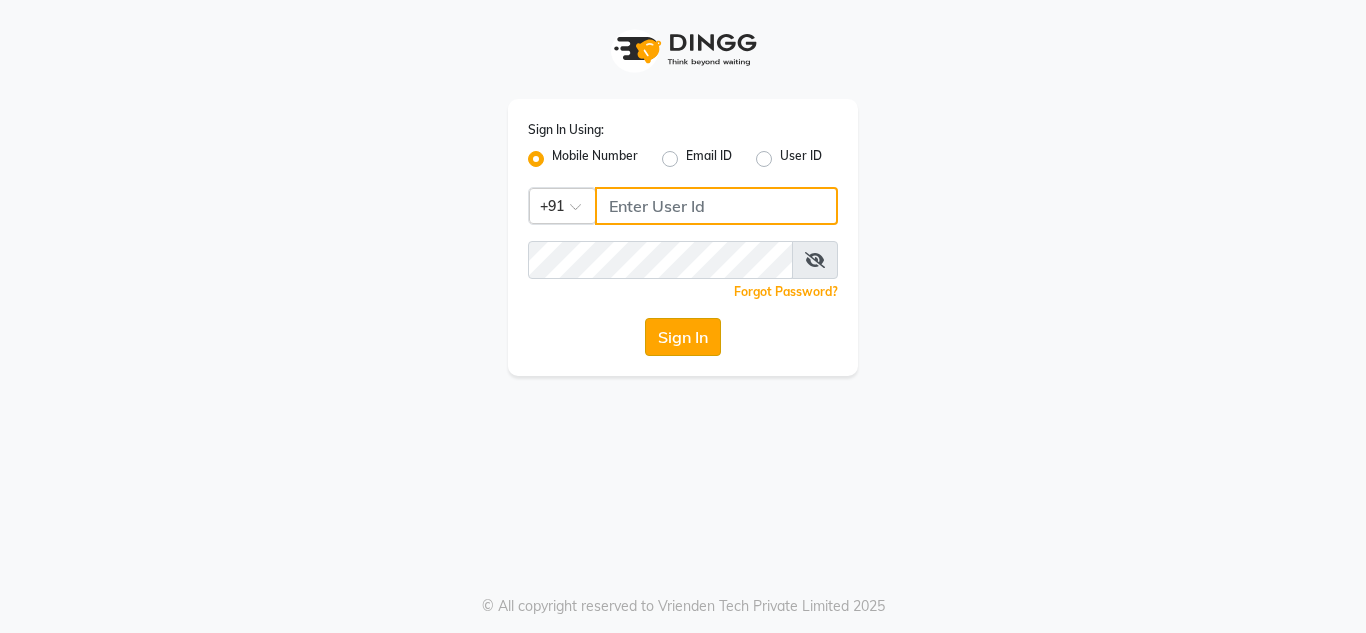 type on "9620706761" 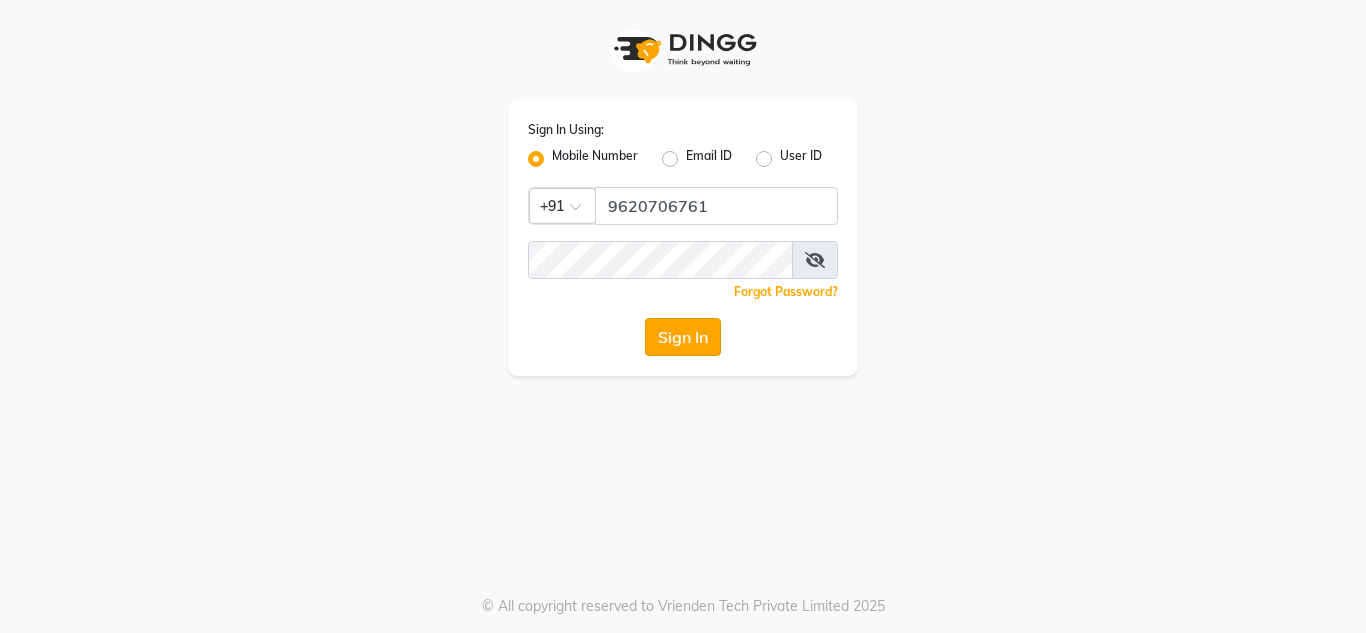click on "Sign In" 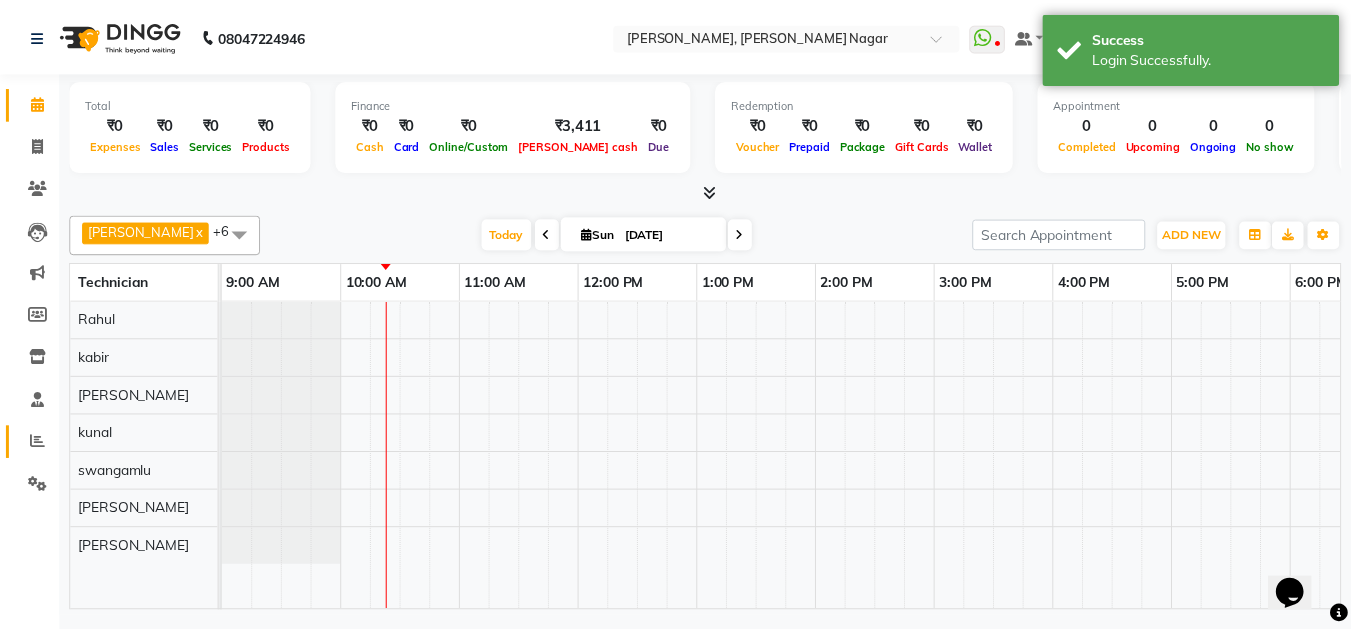 scroll, scrollTop: 0, scrollLeft: 0, axis: both 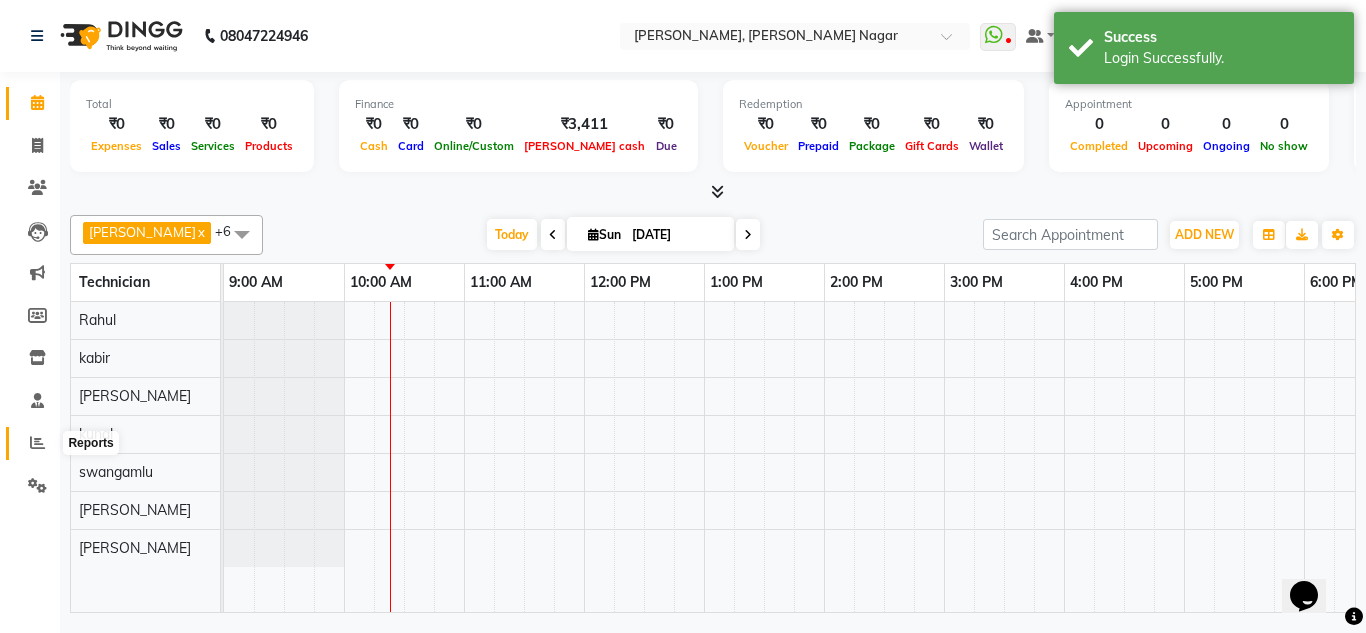 click 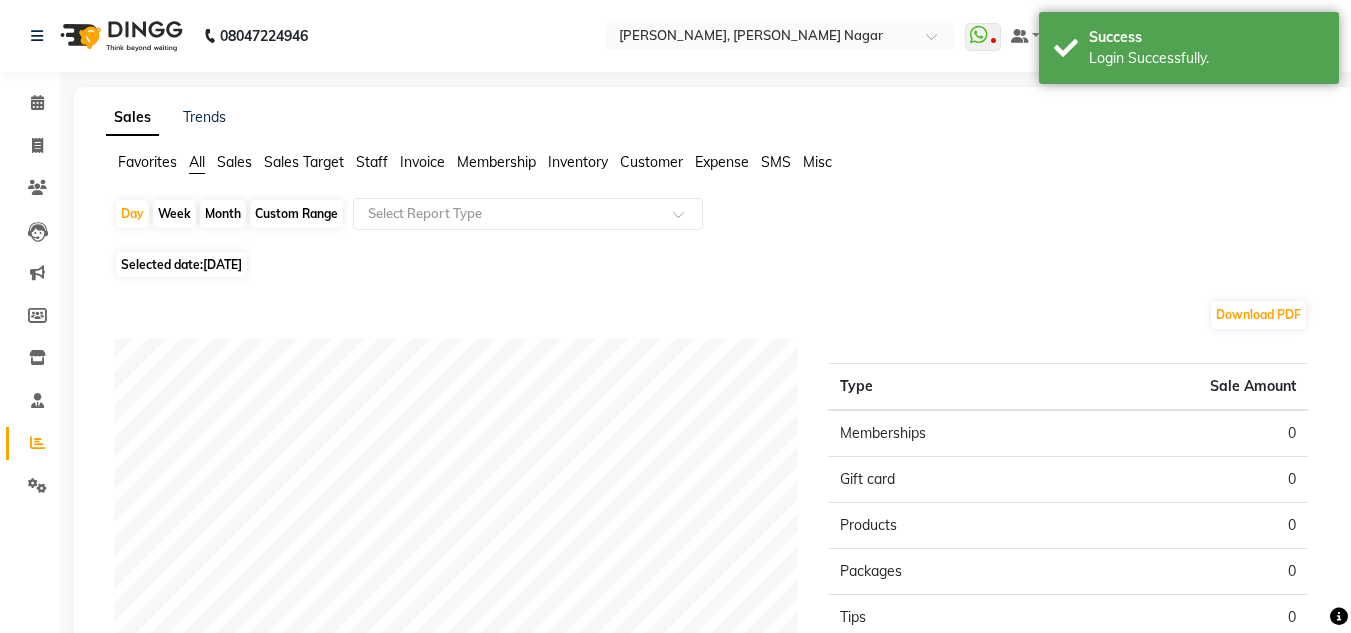 click on "Staff" 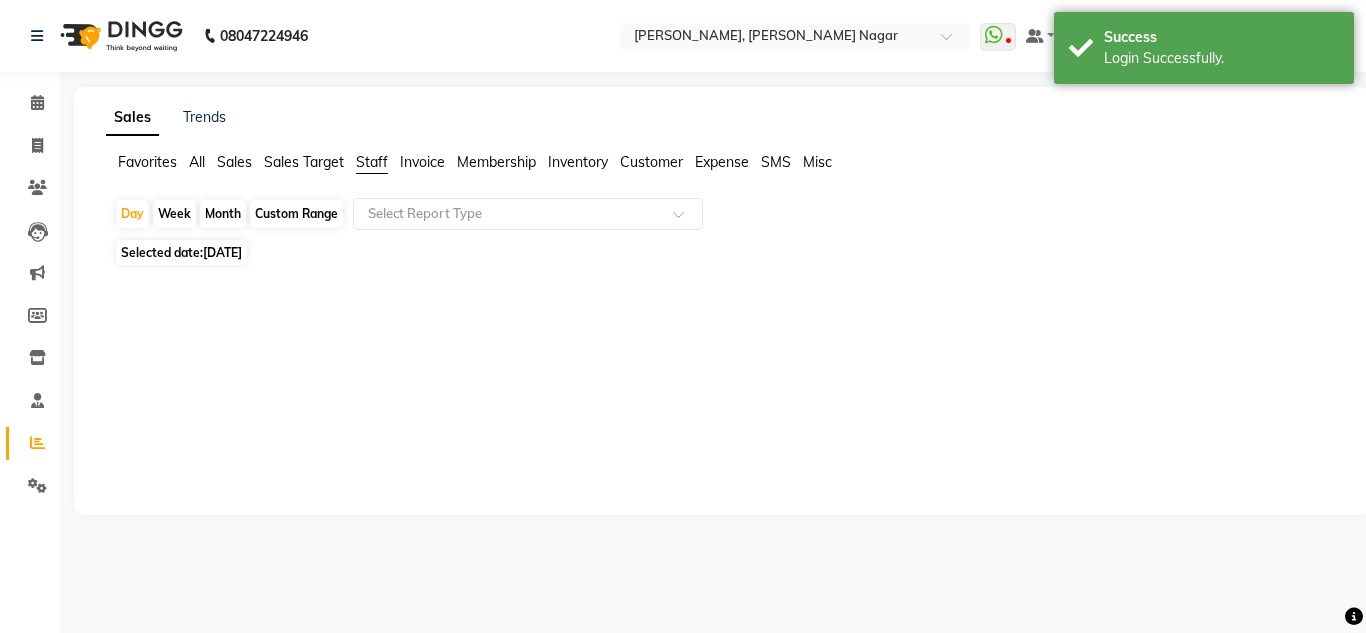 click on "[DATE]" 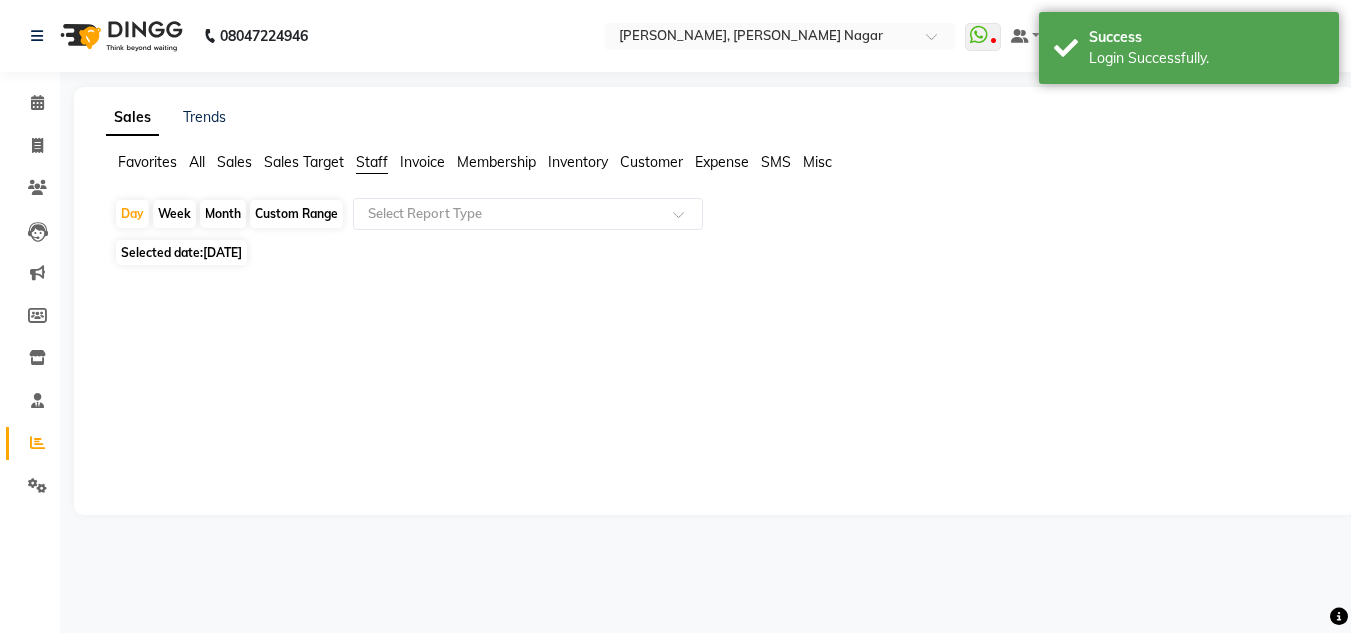select on "7" 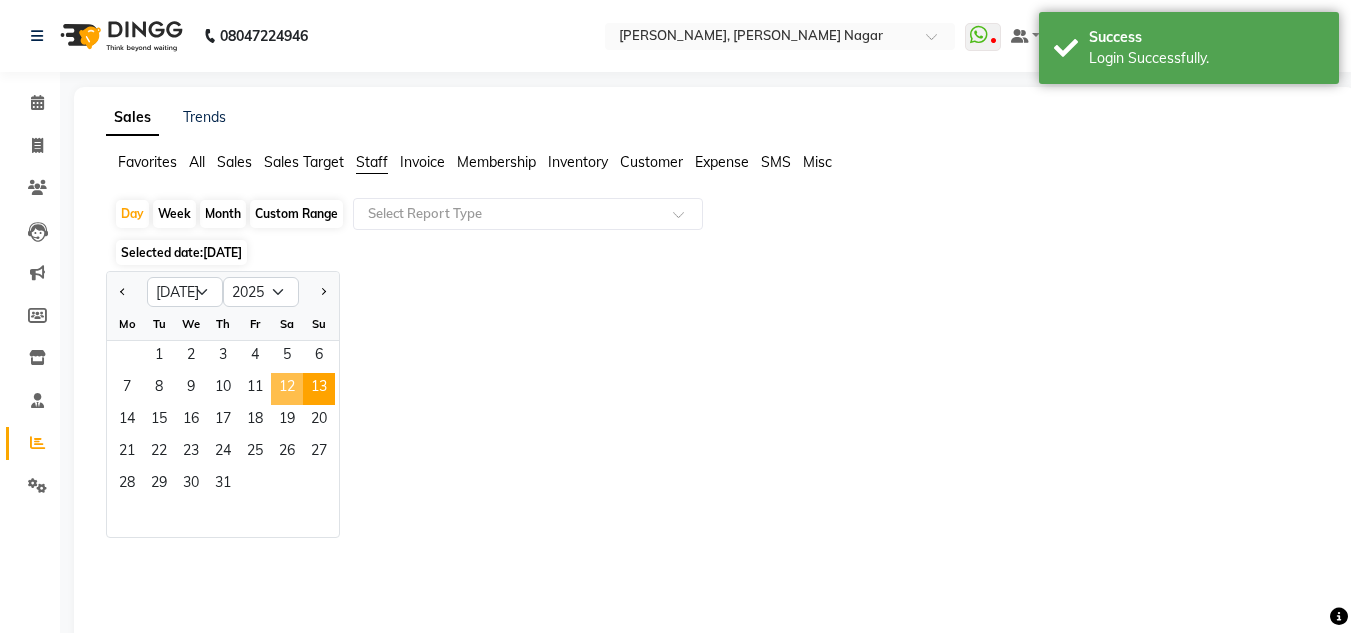 click on "12" 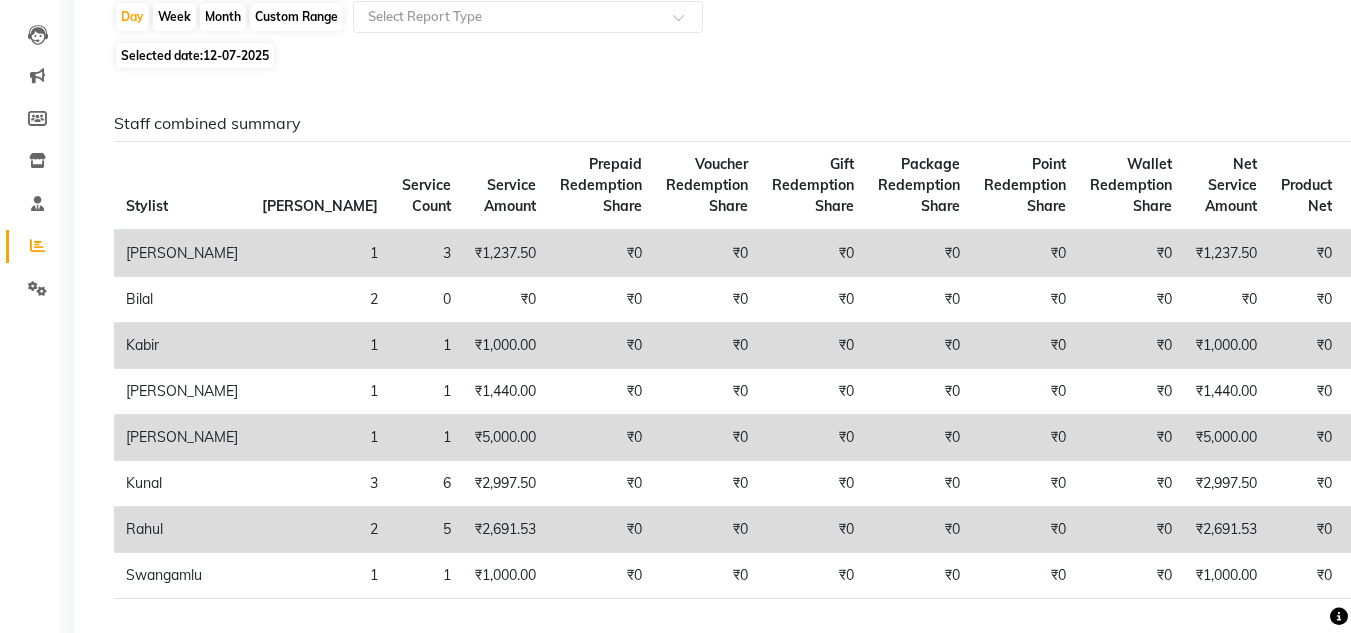 scroll, scrollTop: 196, scrollLeft: 0, axis: vertical 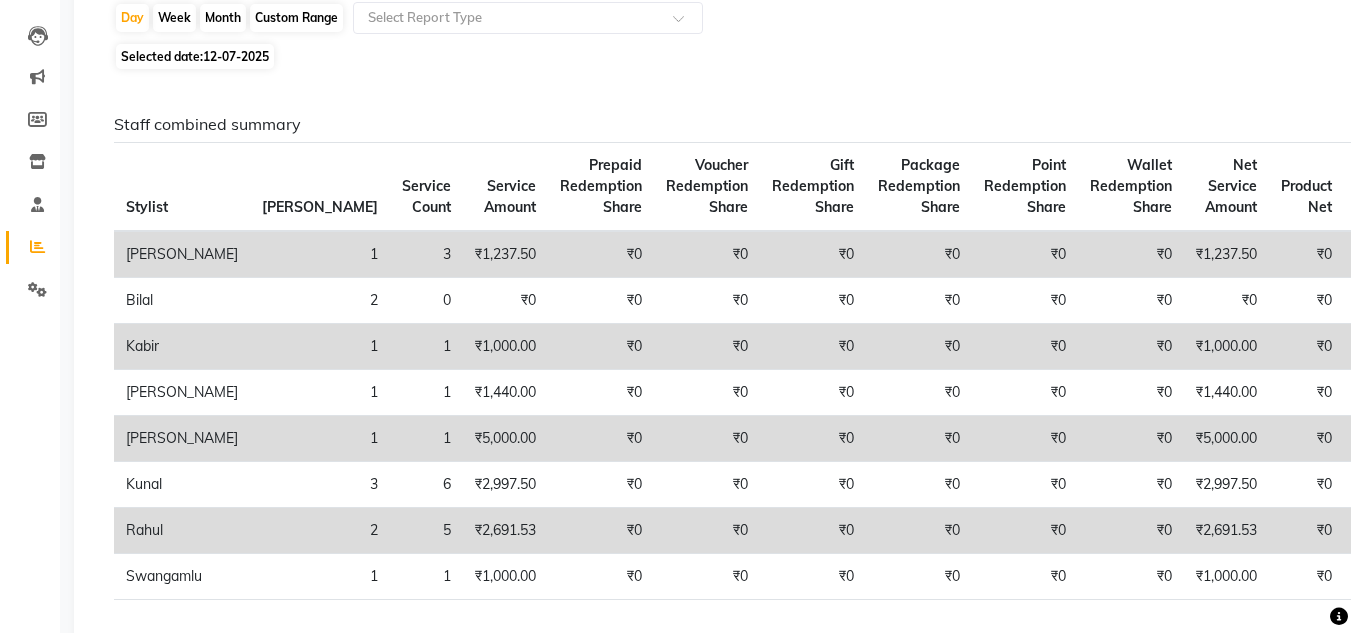 click on "Month" 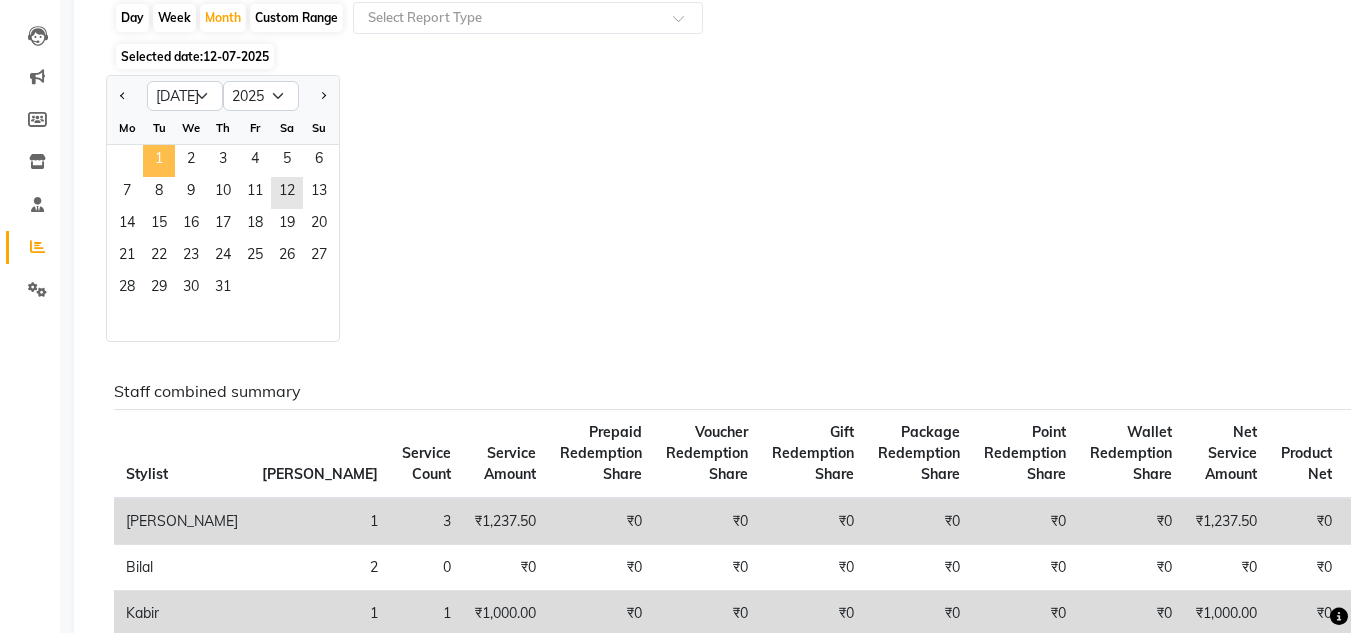 click on "1" 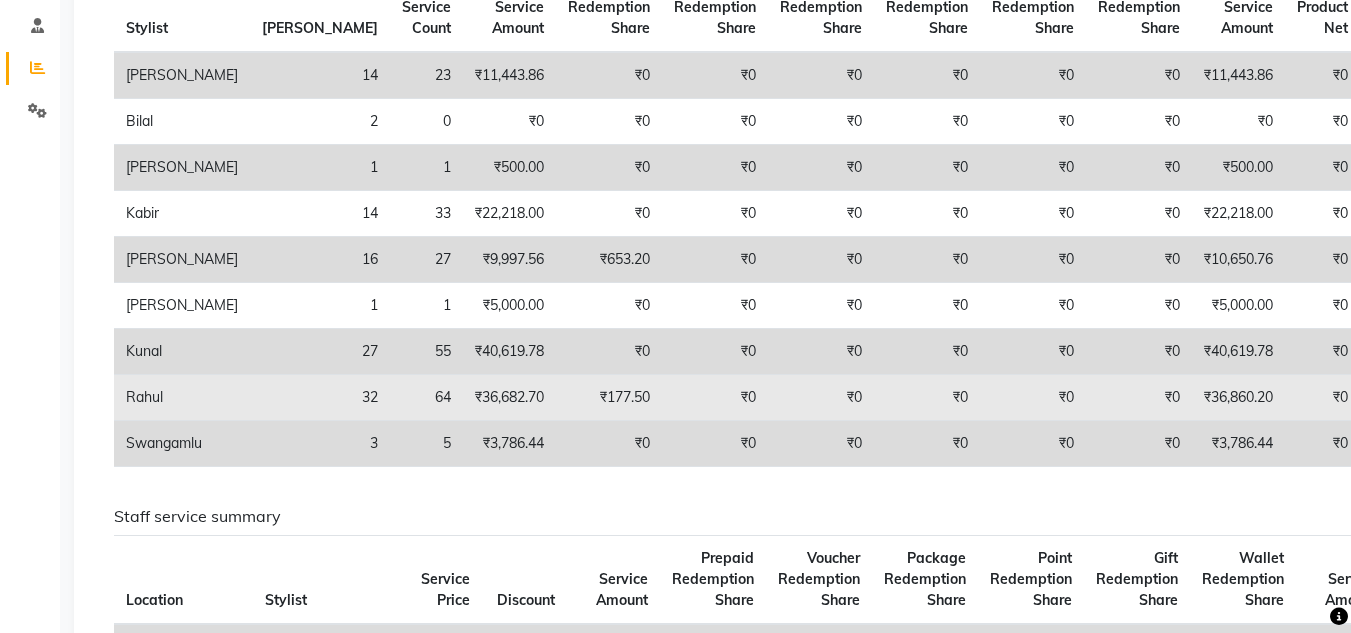 scroll, scrollTop: 355, scrollLeft: 0, axis: vertical 